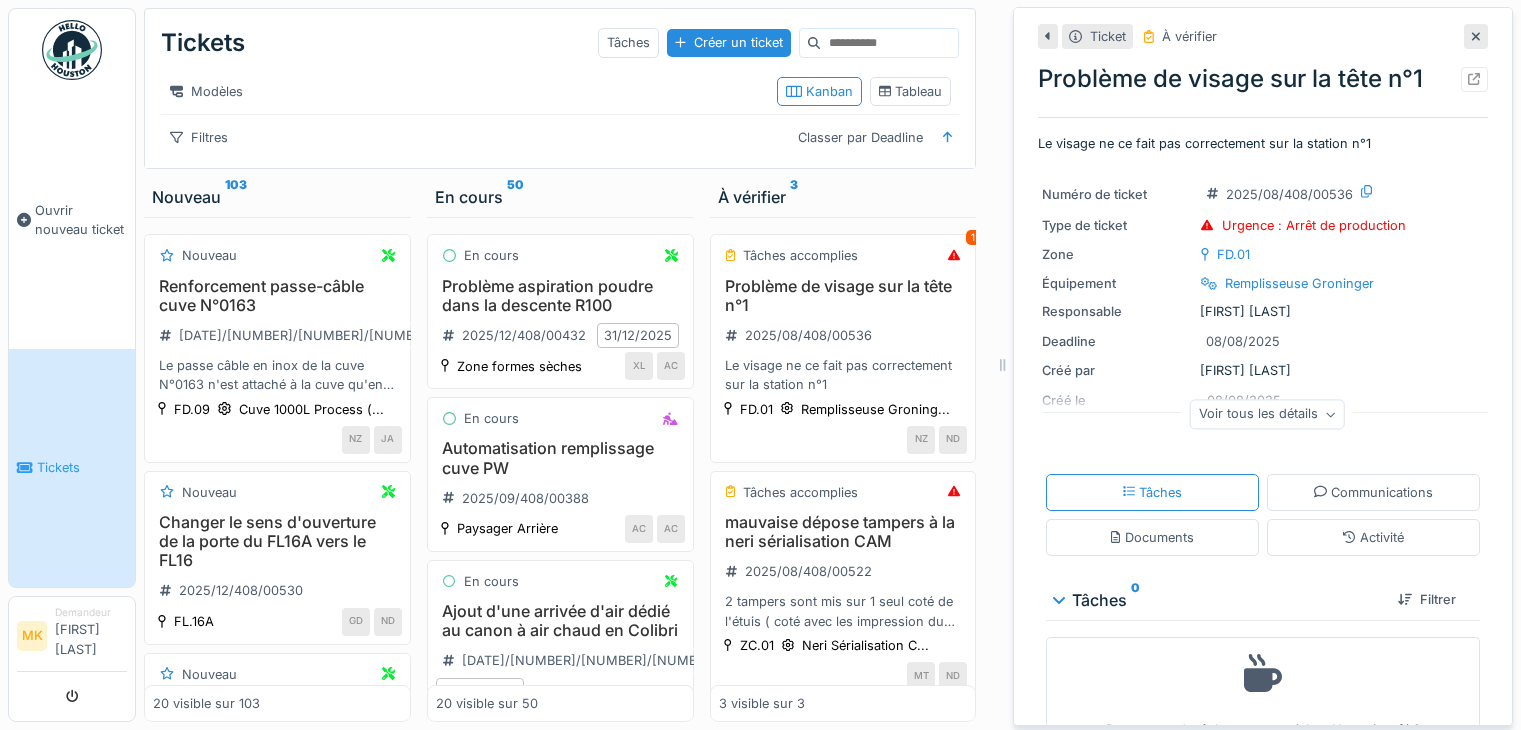 scroll, scrollTop: 0, scrollLeft: 0, axis: both 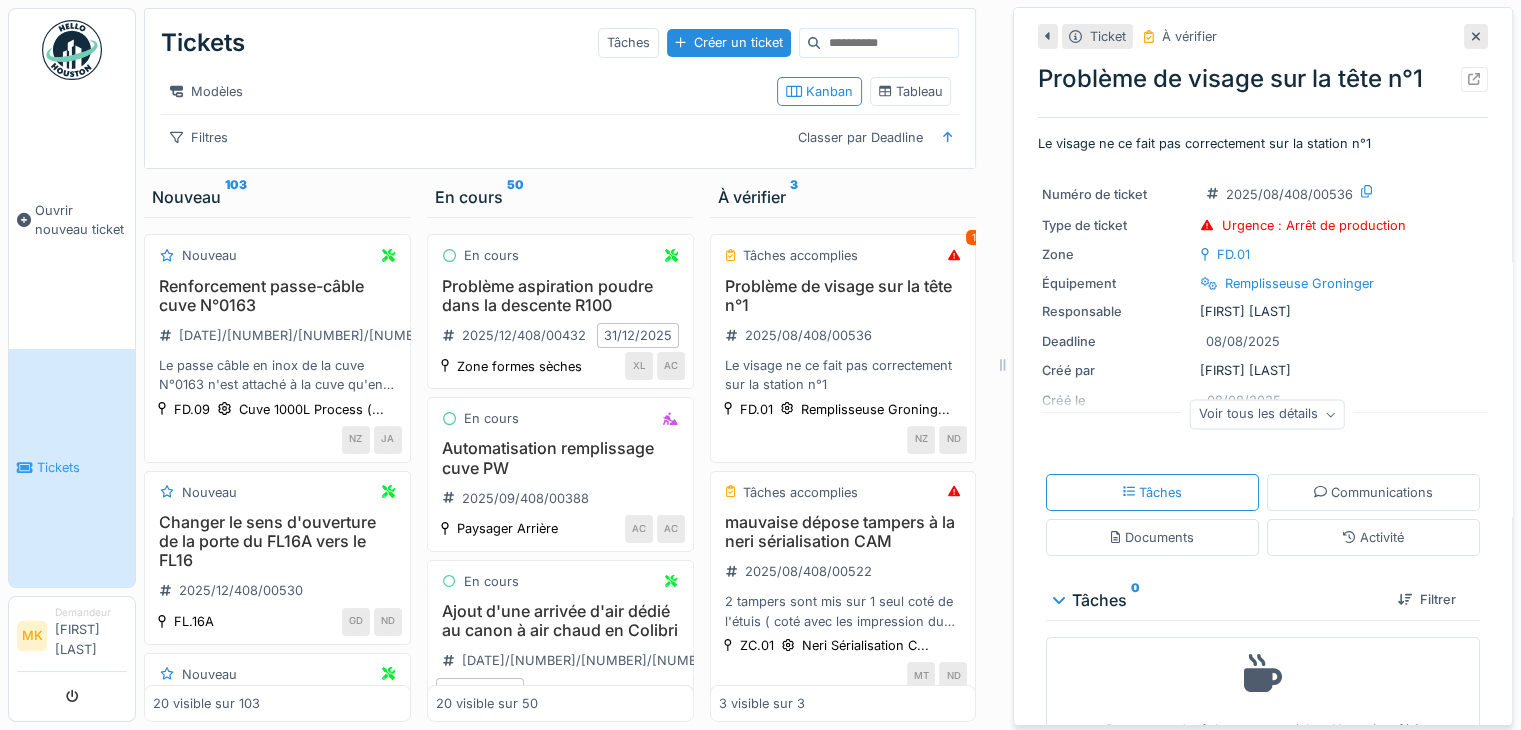 click on "Tickets" at bounding box center (82, 467) 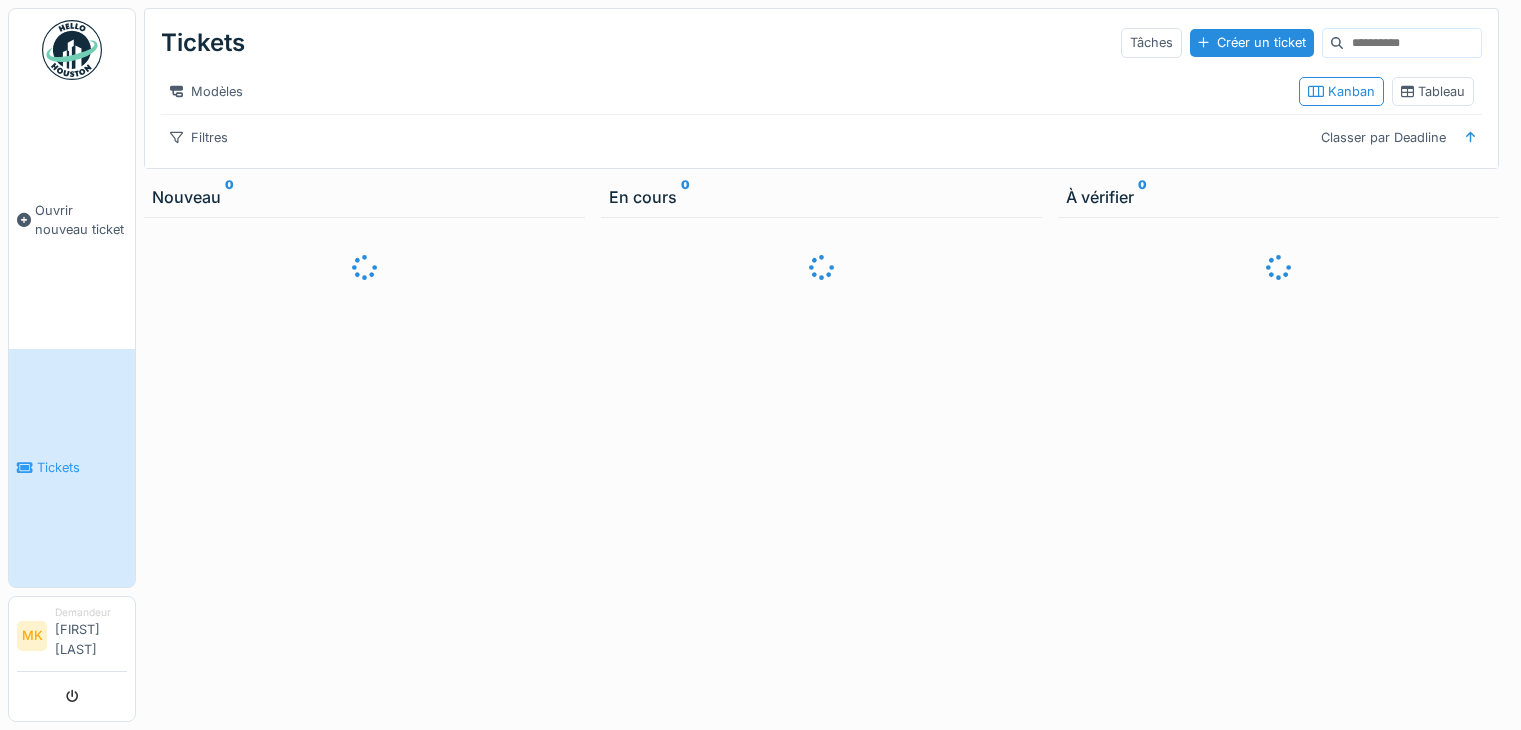 scroll, scrollTop: 0, scrollLeft: 0, axis: both 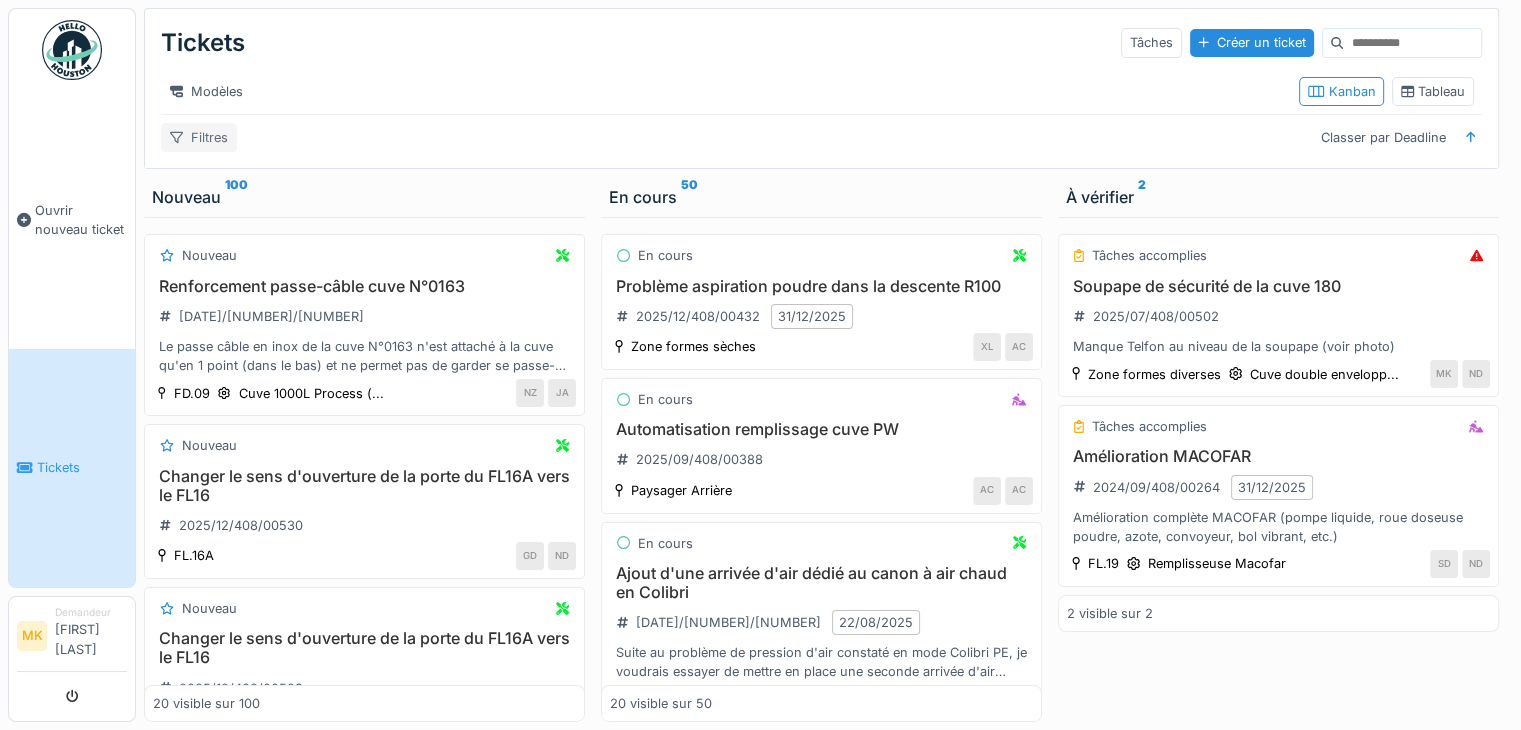 click on "Filtres" at bounding box center (199, 137) 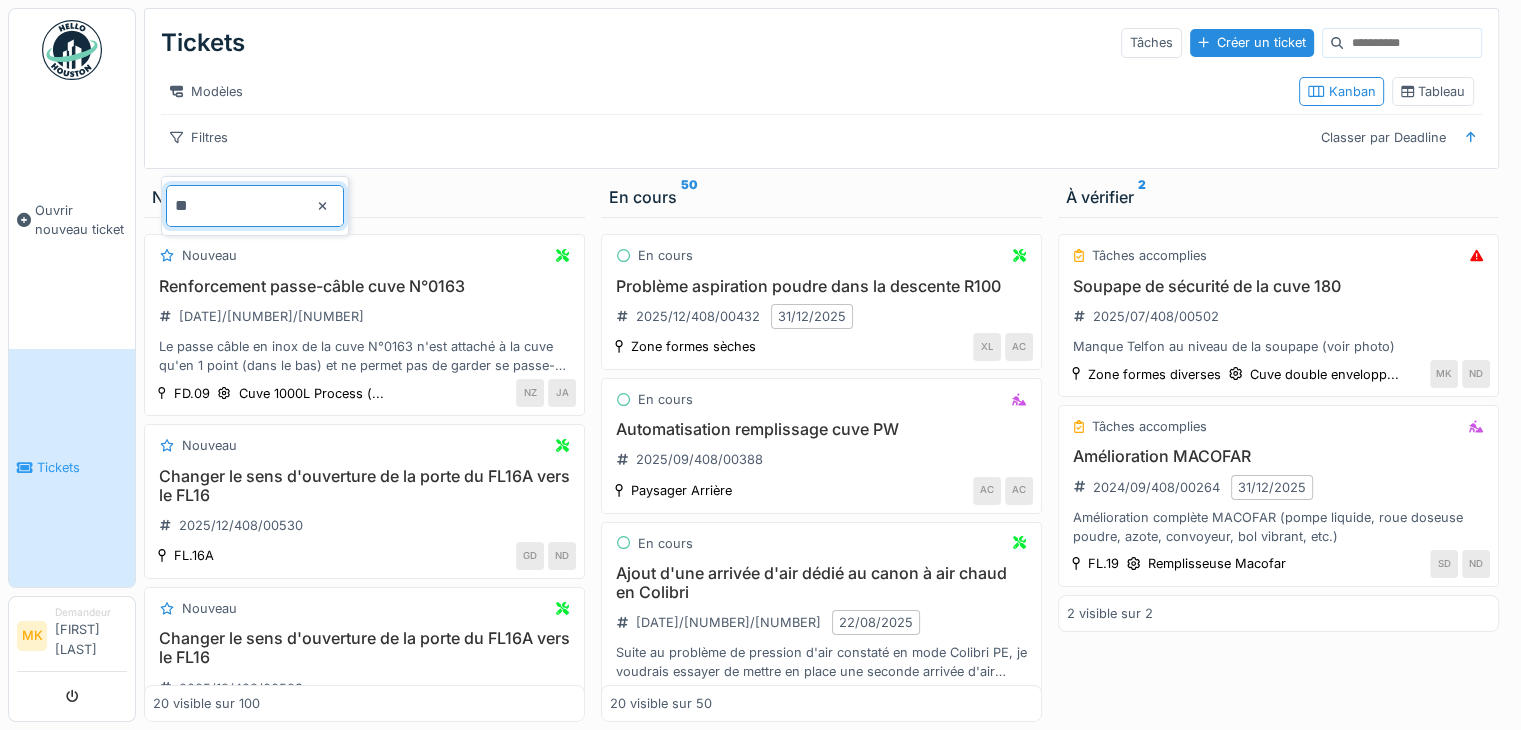 type on "*" 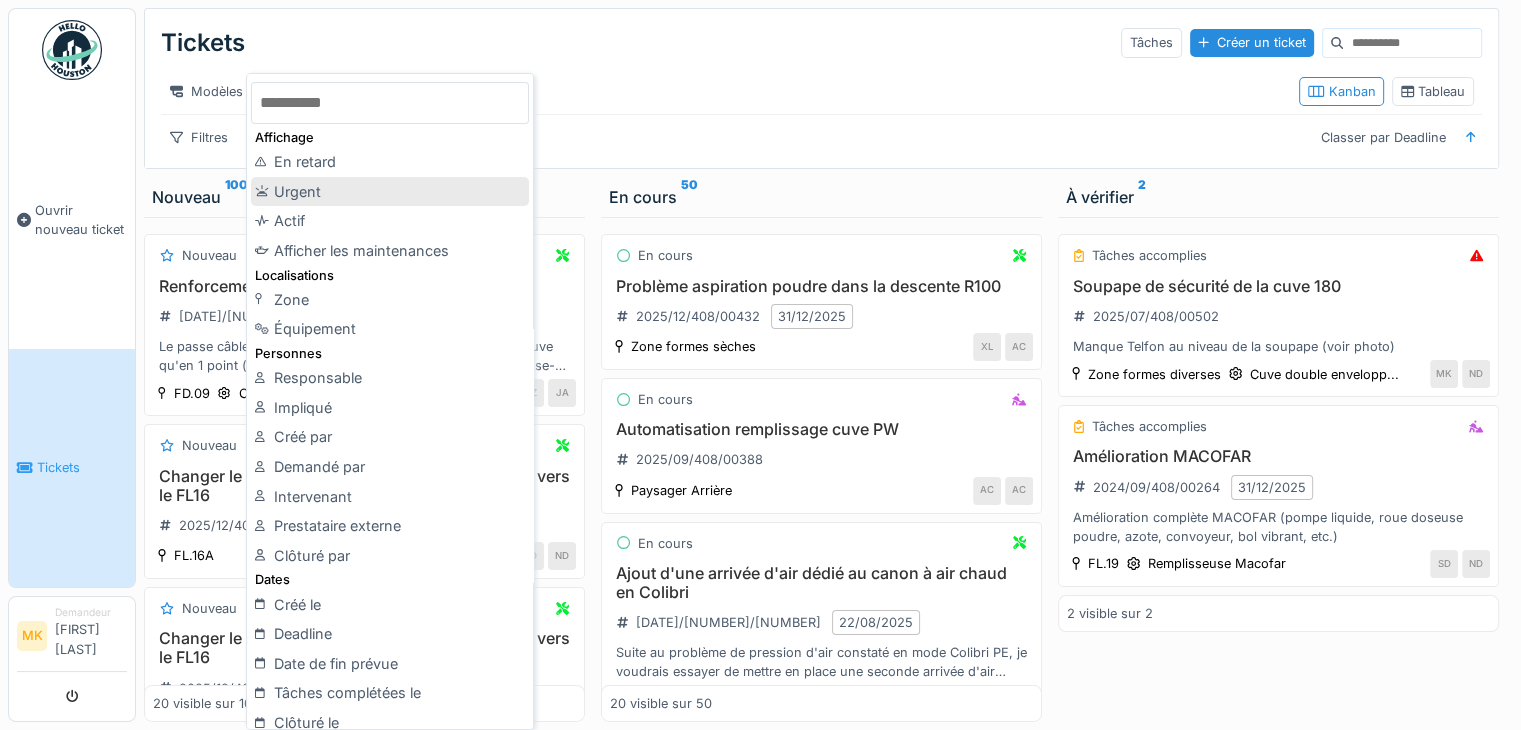 type 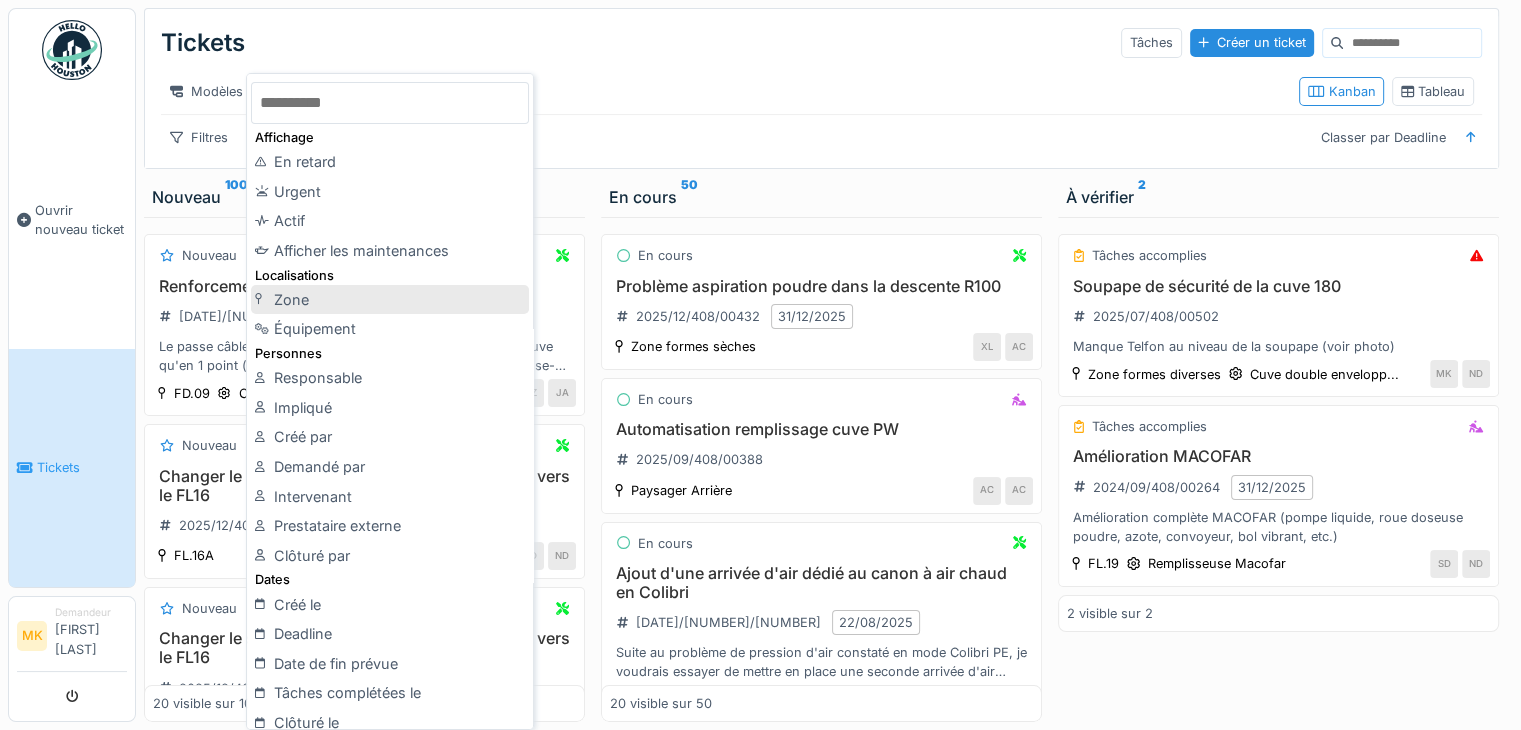 click on "Zone" at bounding box center (390, 300) 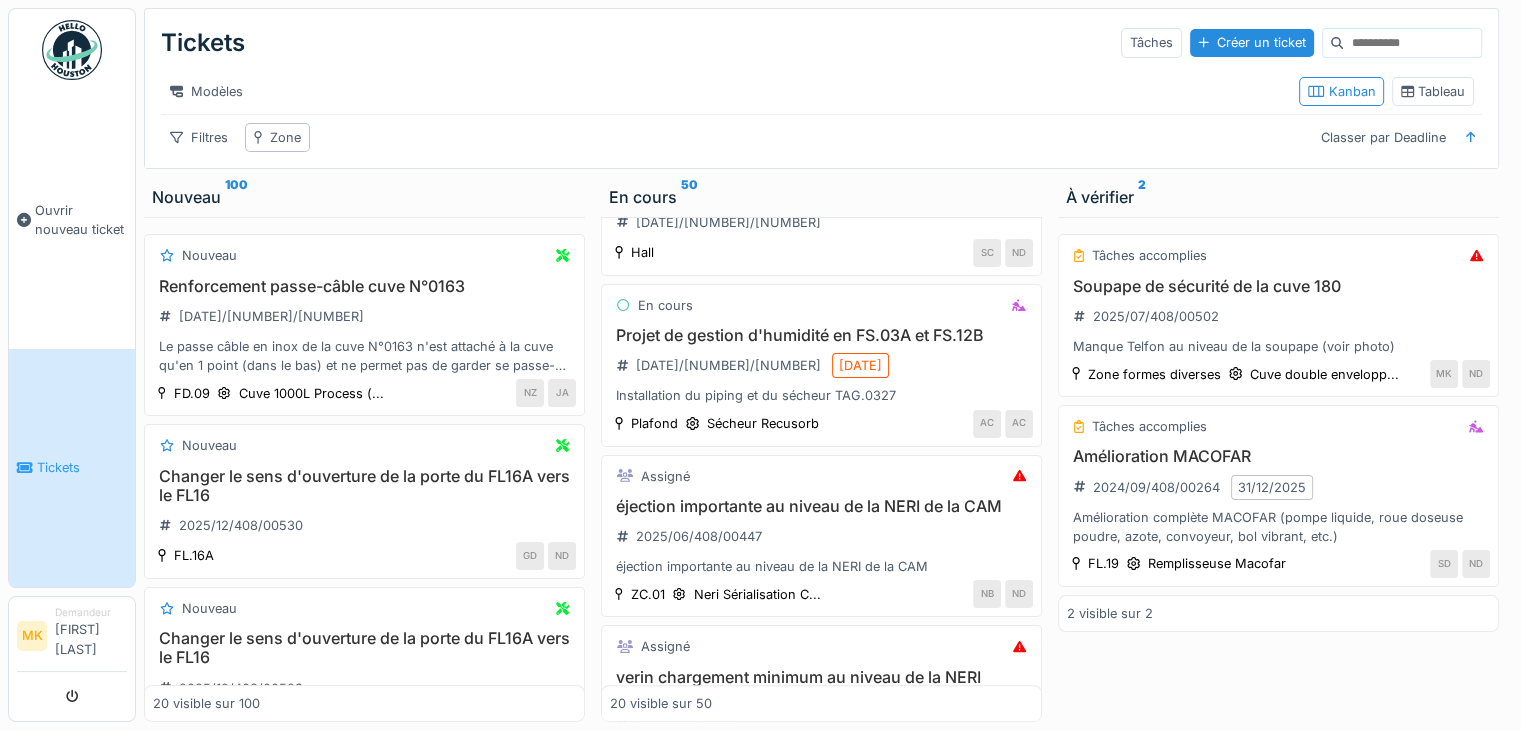 scroll, scrollTop: 1263, scrollLeft: 0, axis: vertical 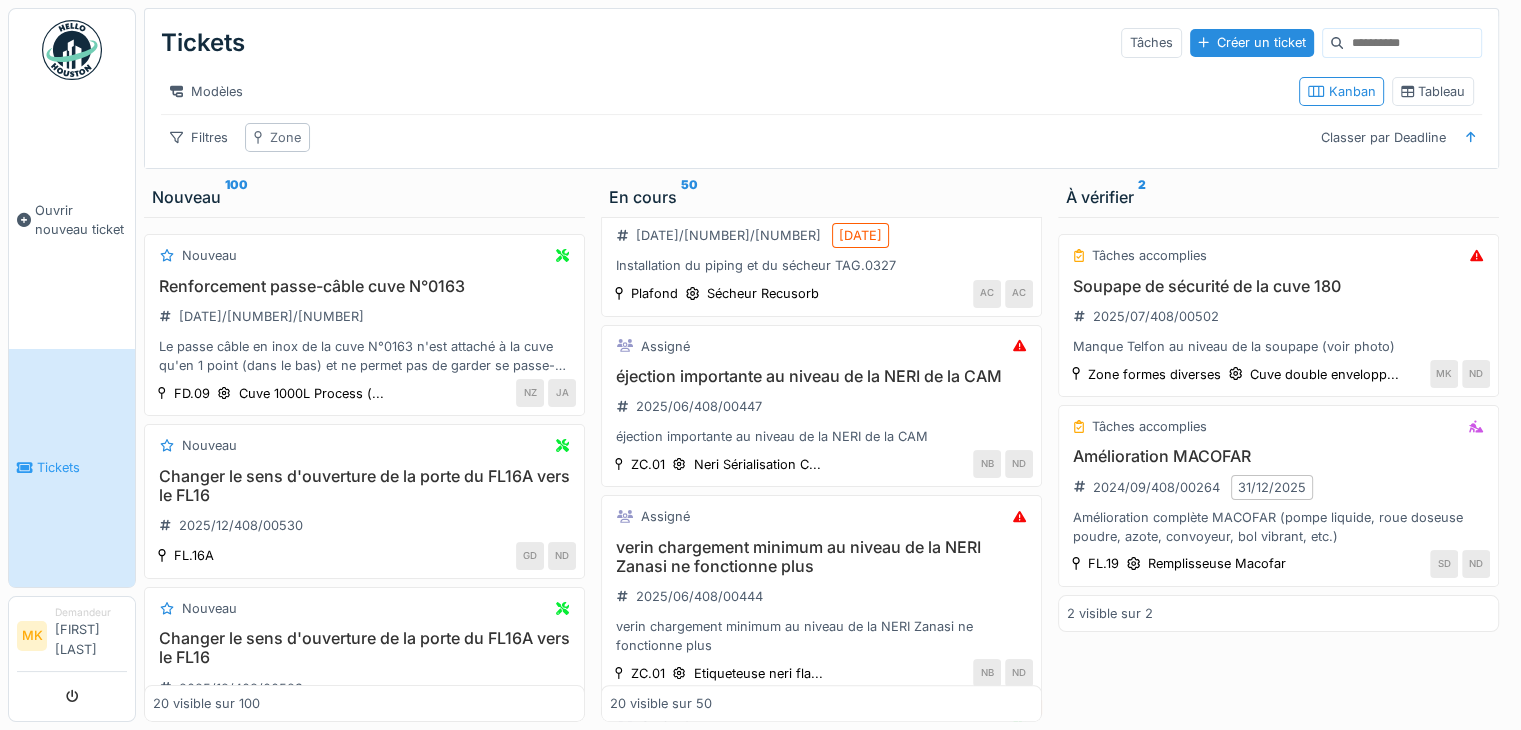 click on "Zone" at bounding box center (277, 137) 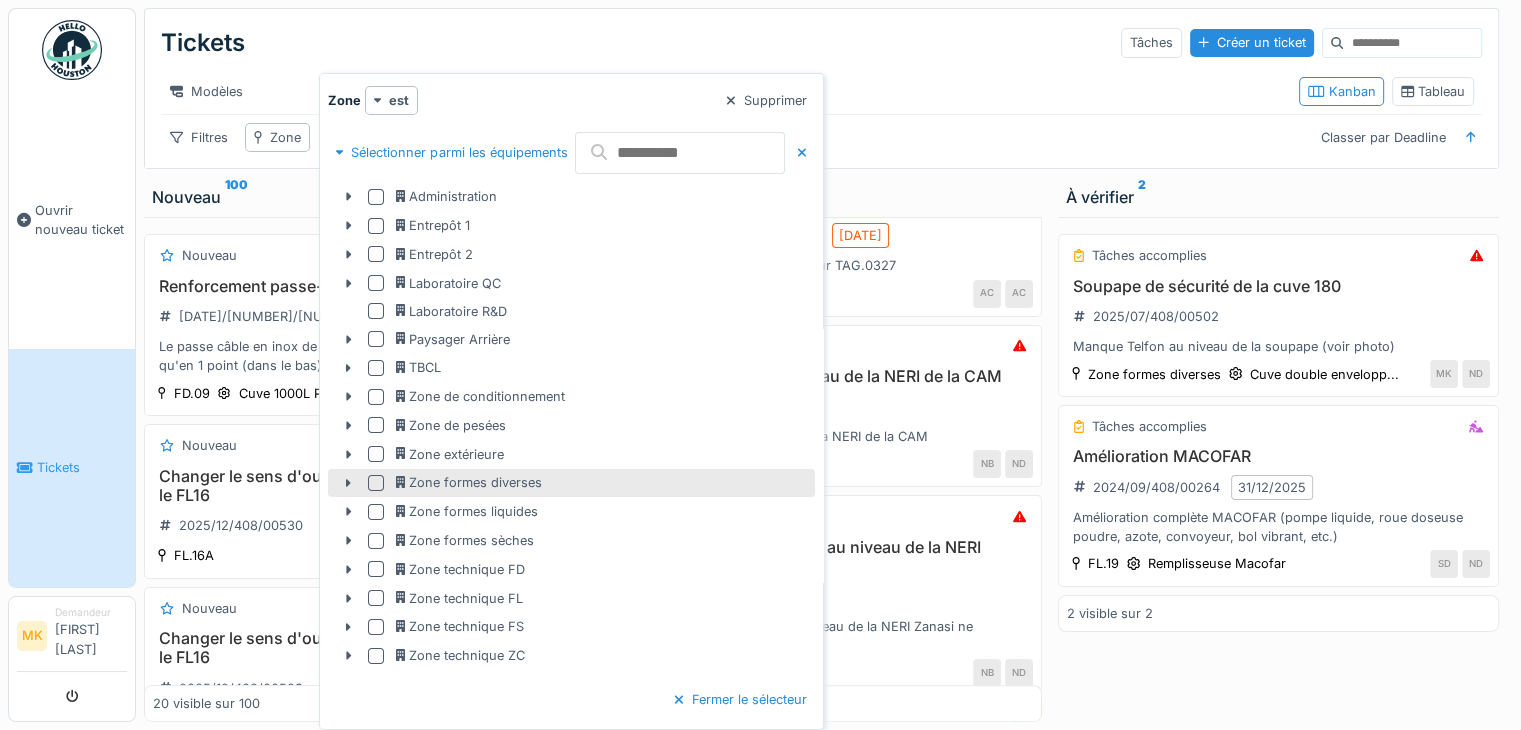 click at bounding box center [376, 483] 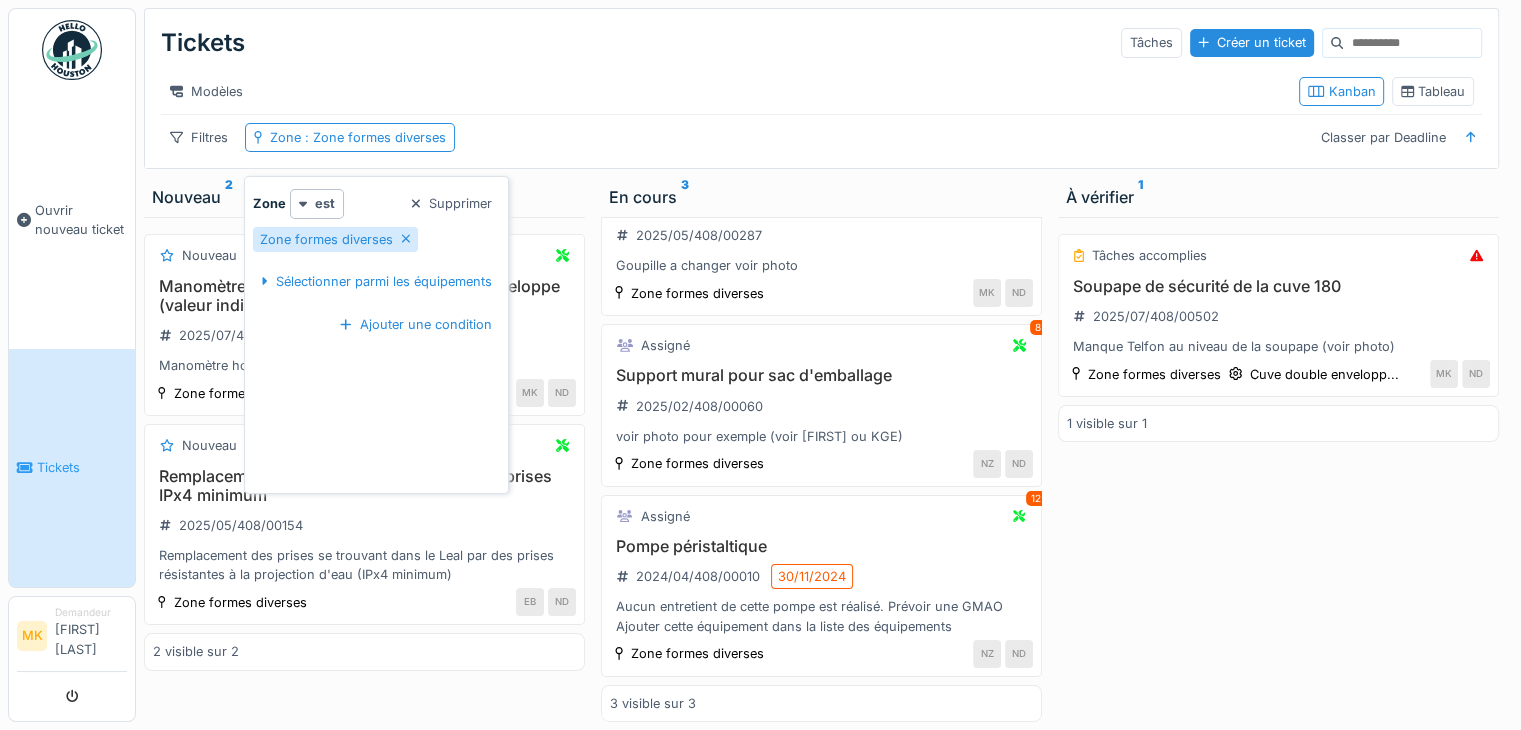 scroll, scrollTop: 106, scrollLeft: 0, axis: vertical 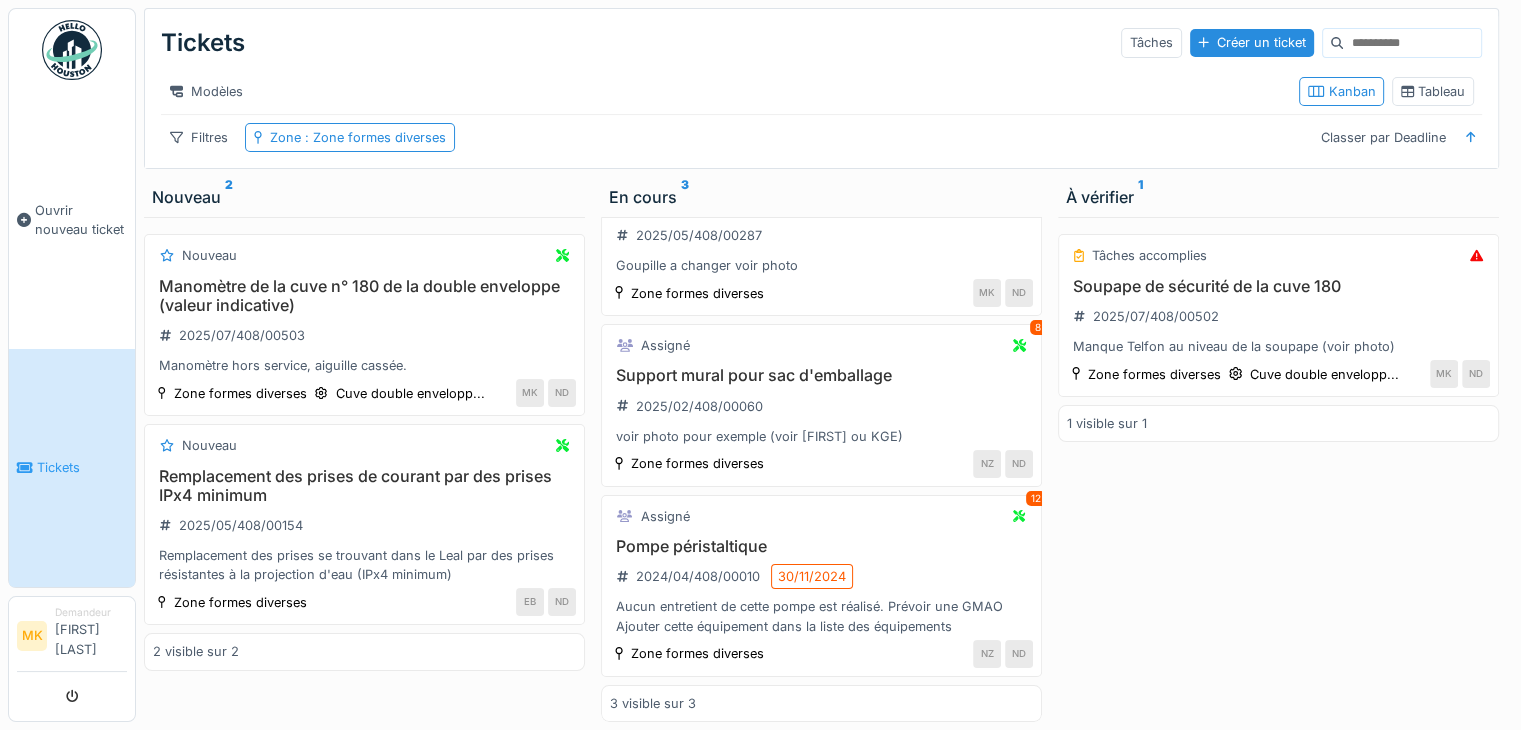 click on "Filtres Zone   :   Zone formes diverses Classer par Deadline" at bounding box center [821, 137] 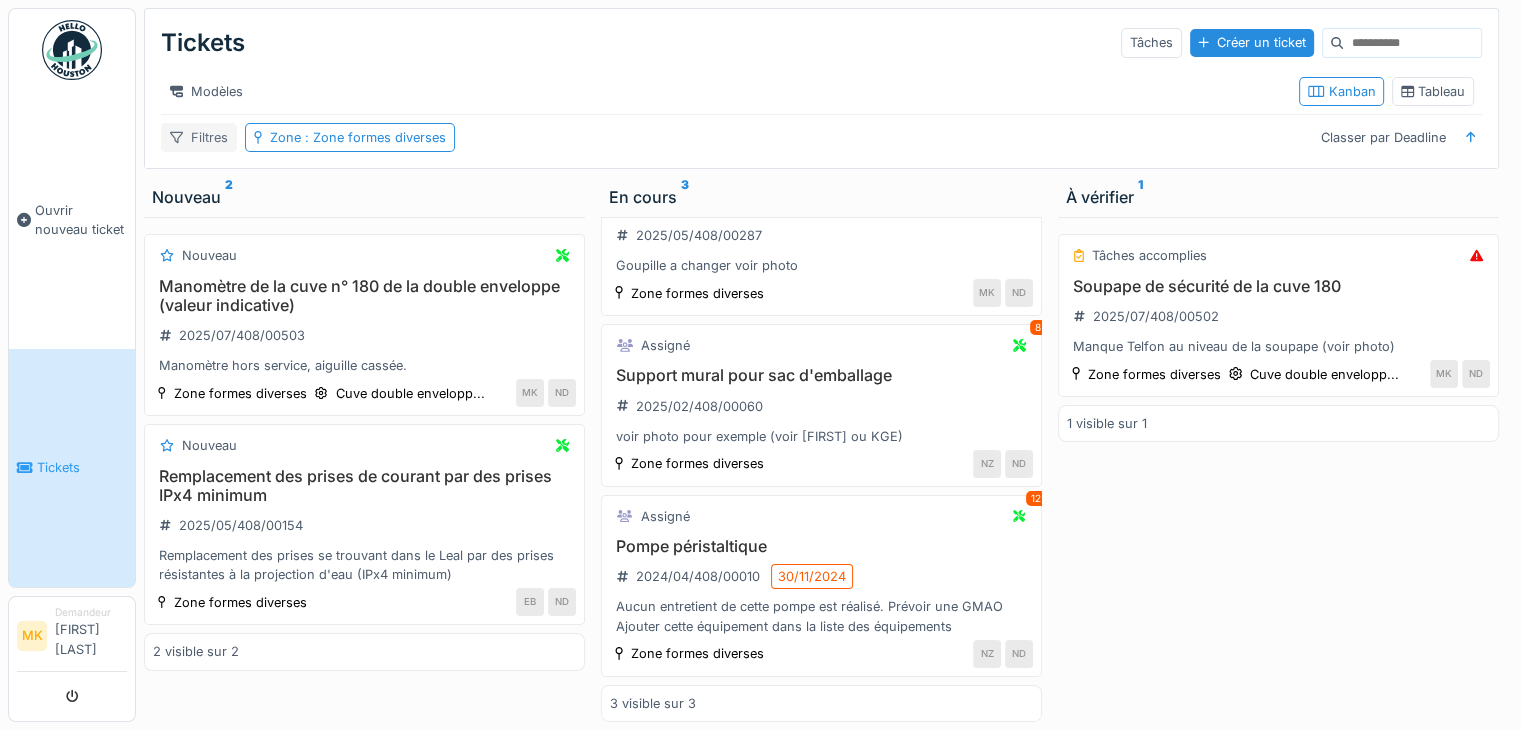 click on "Filtres" at bounding box center [199, 137] 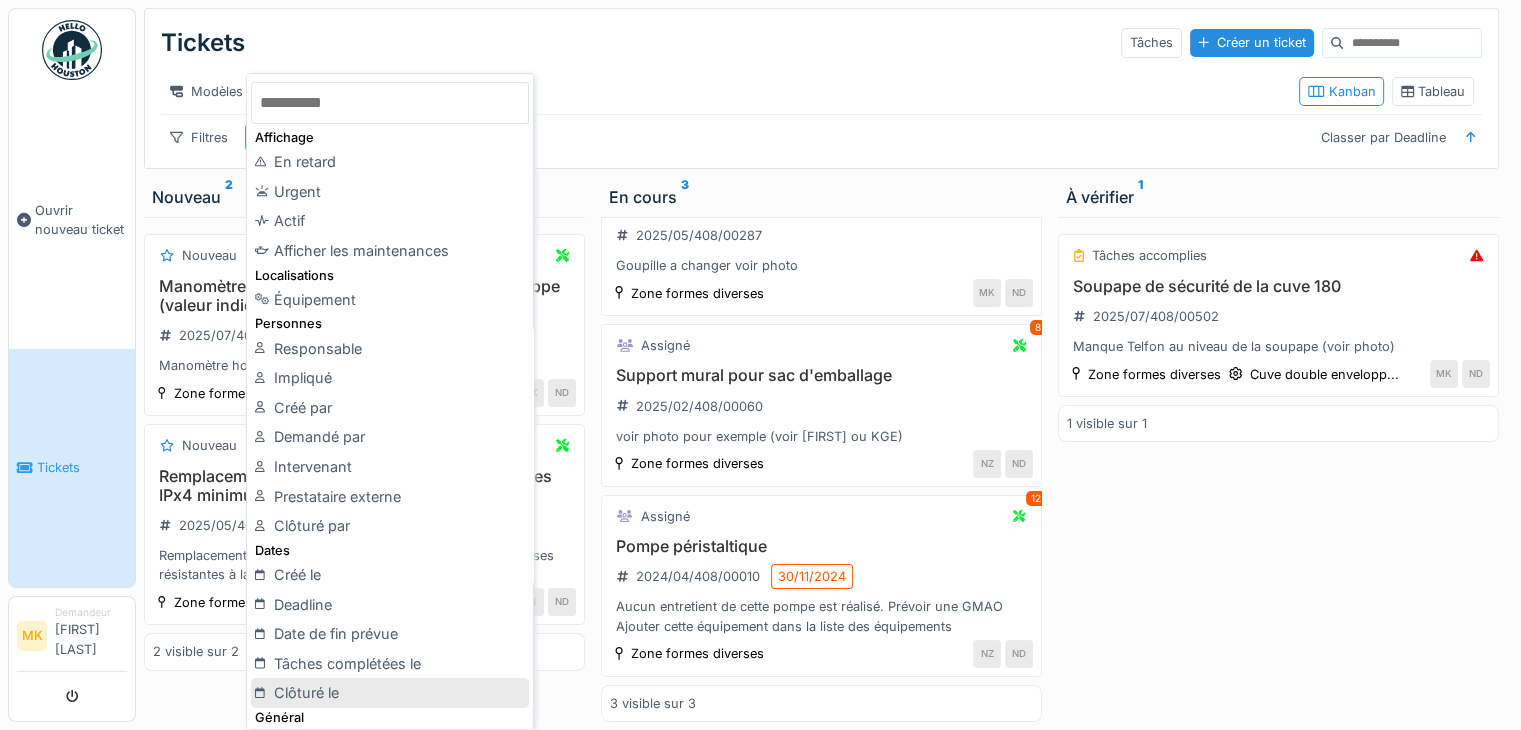 click on "Clôturé le" at bounding box center [390, 693] 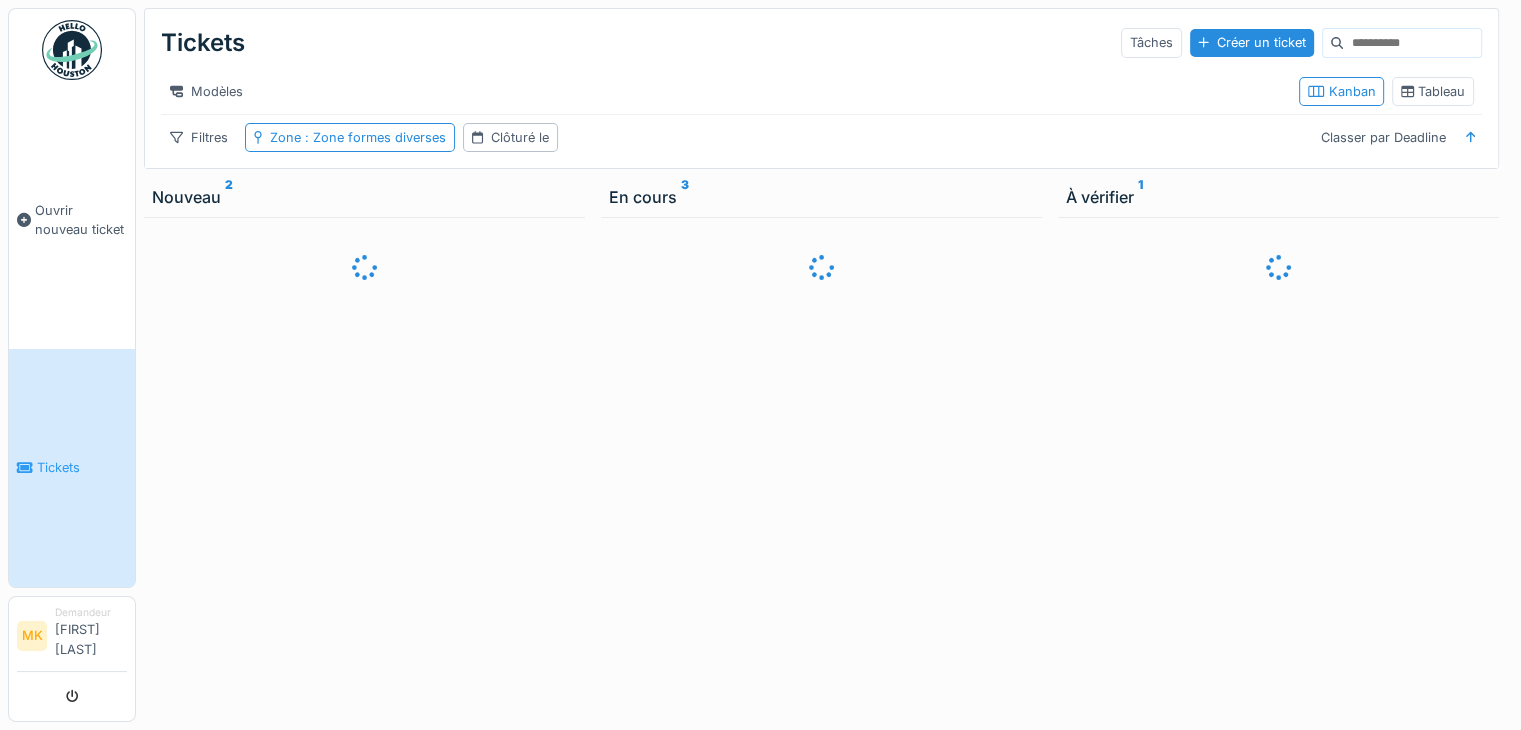 scroll, scrollTop: 0, scrollLeft: 0, axis: both 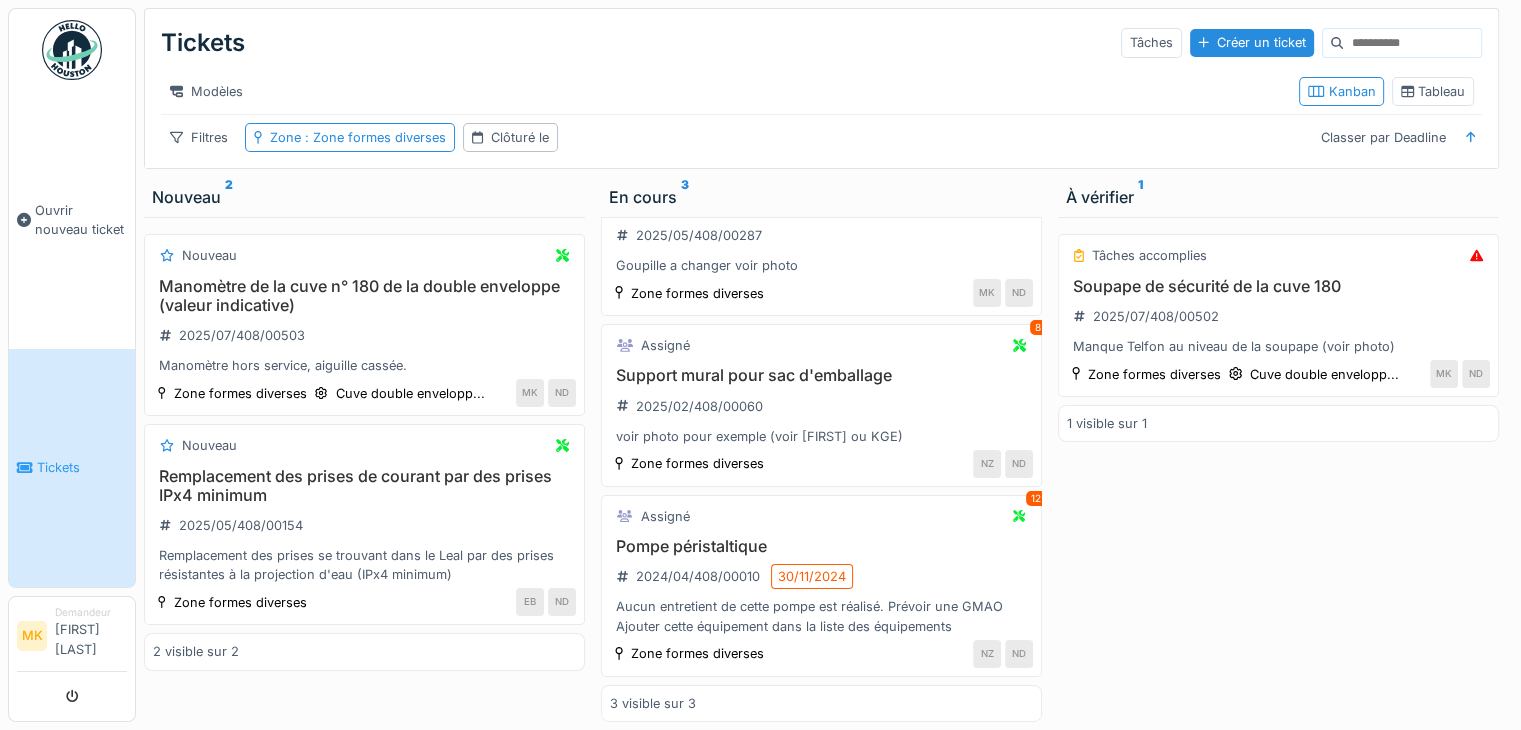 click at bounding box center [1412, 43] 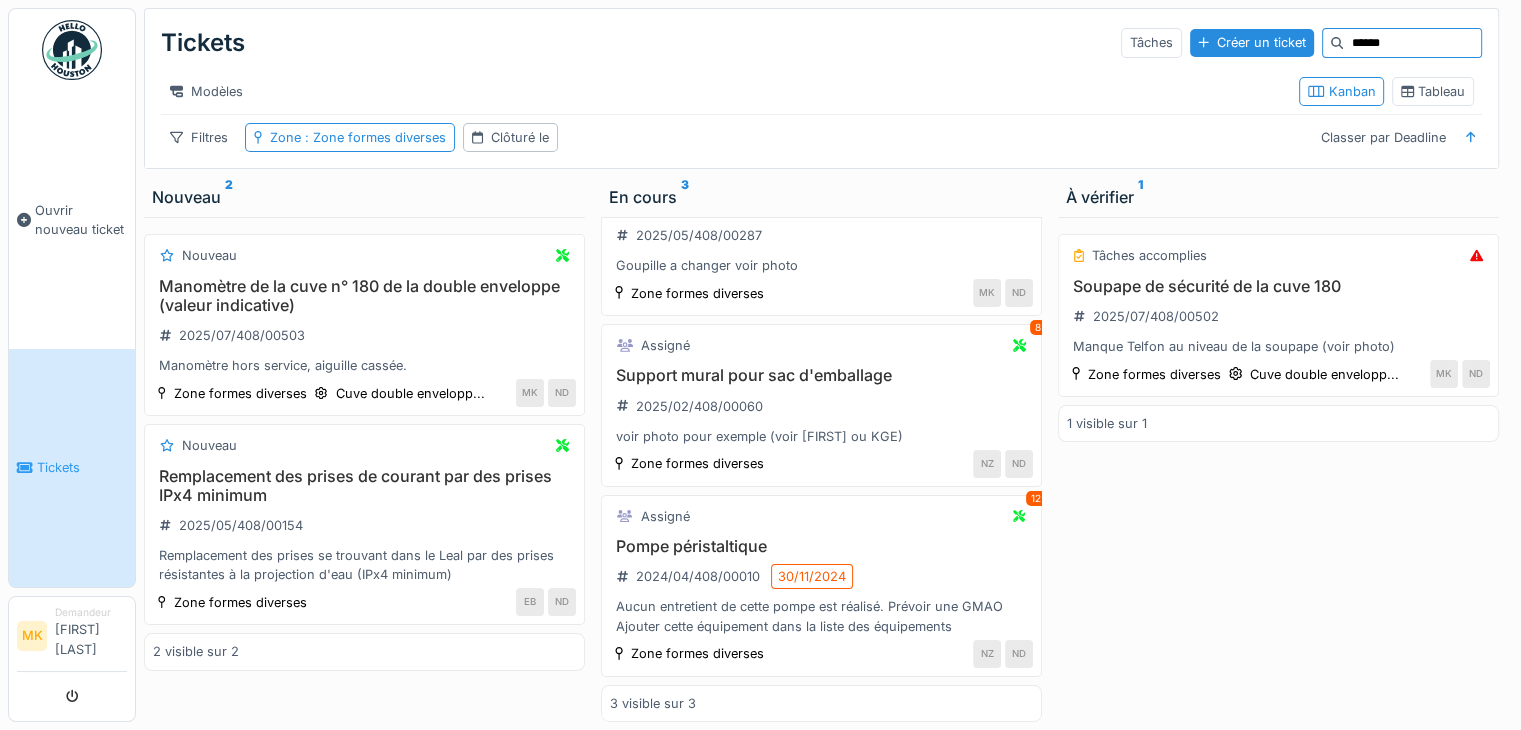 scroll, scrollTop: 0, scrollLeft: 0, axis: both 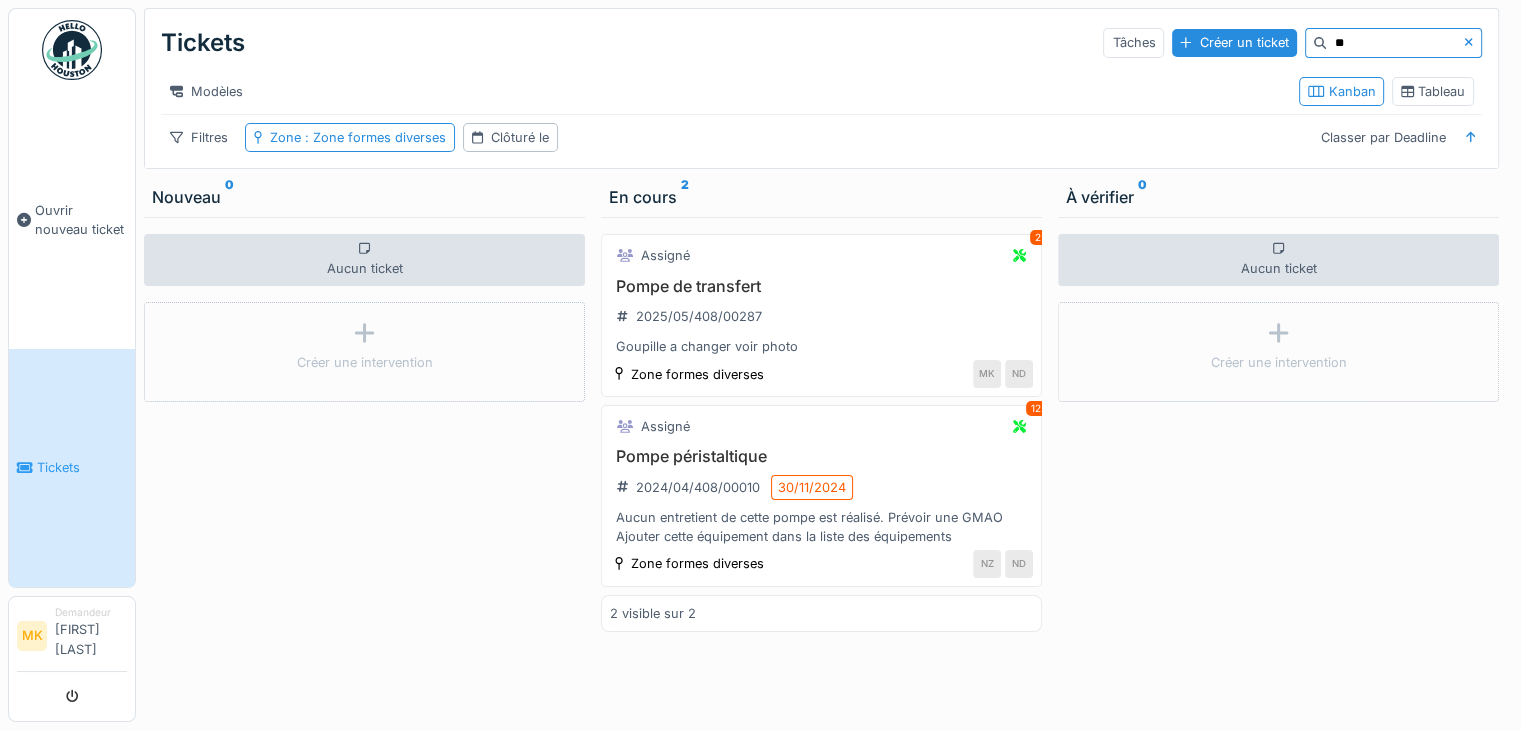 type on "*" 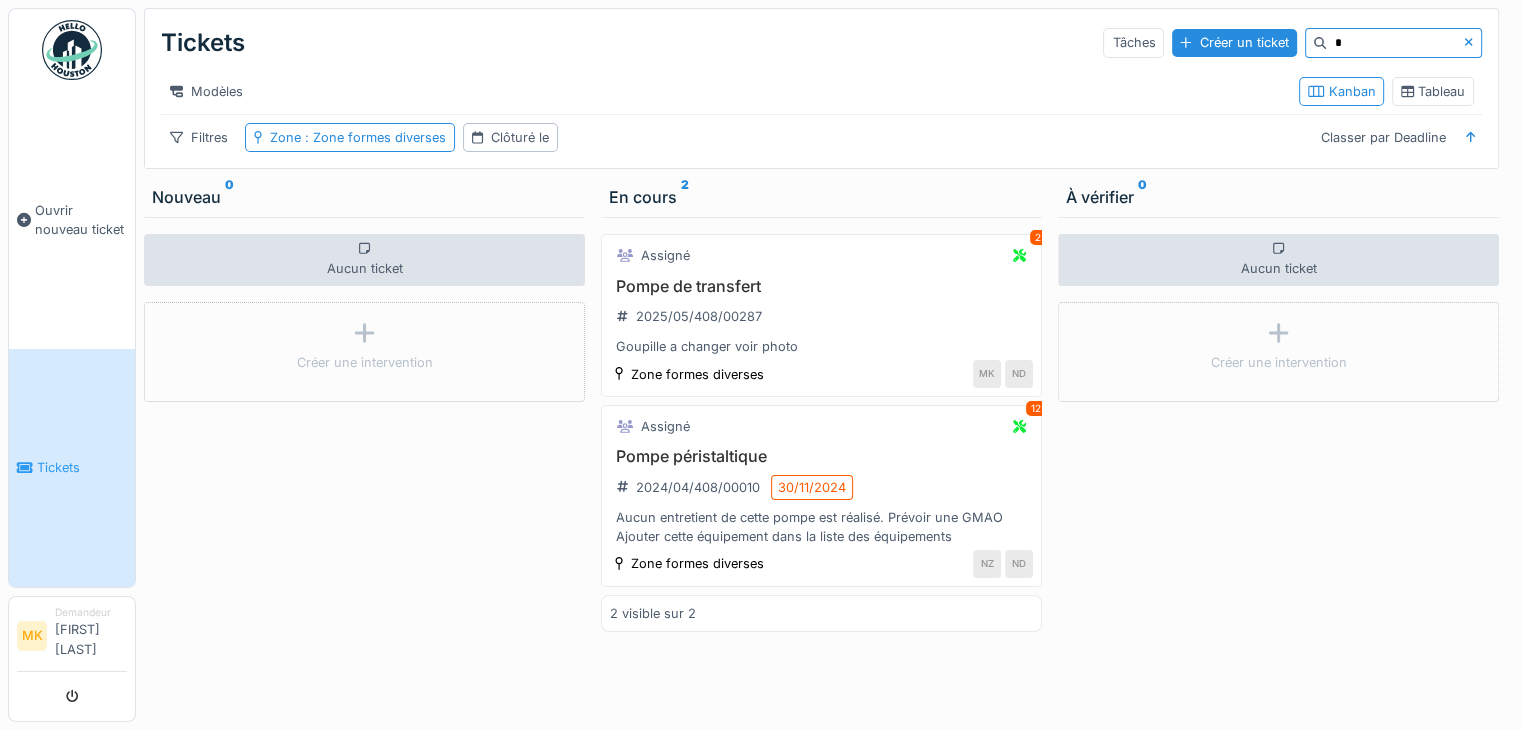 type 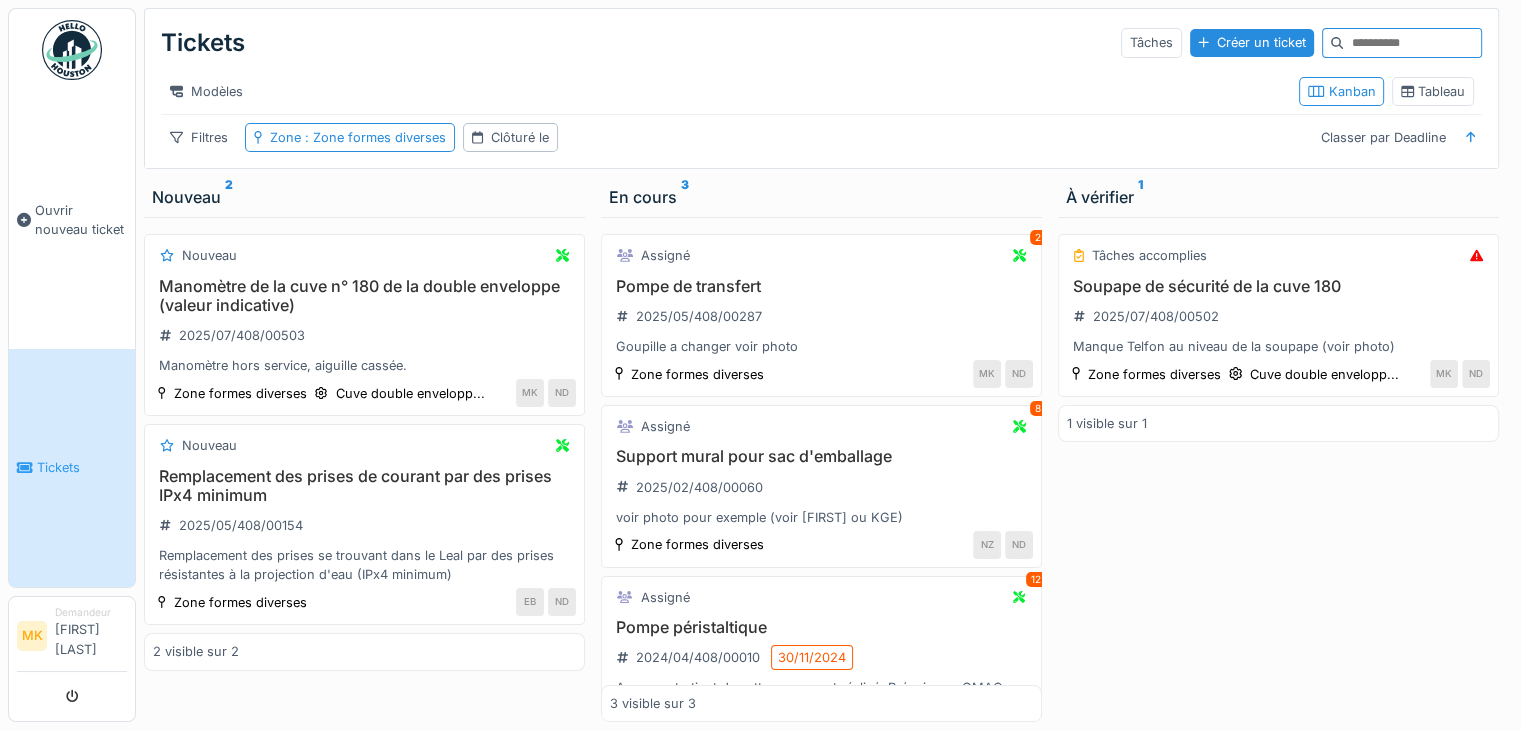 click on "Tickets" at bounding box center [72, 468] 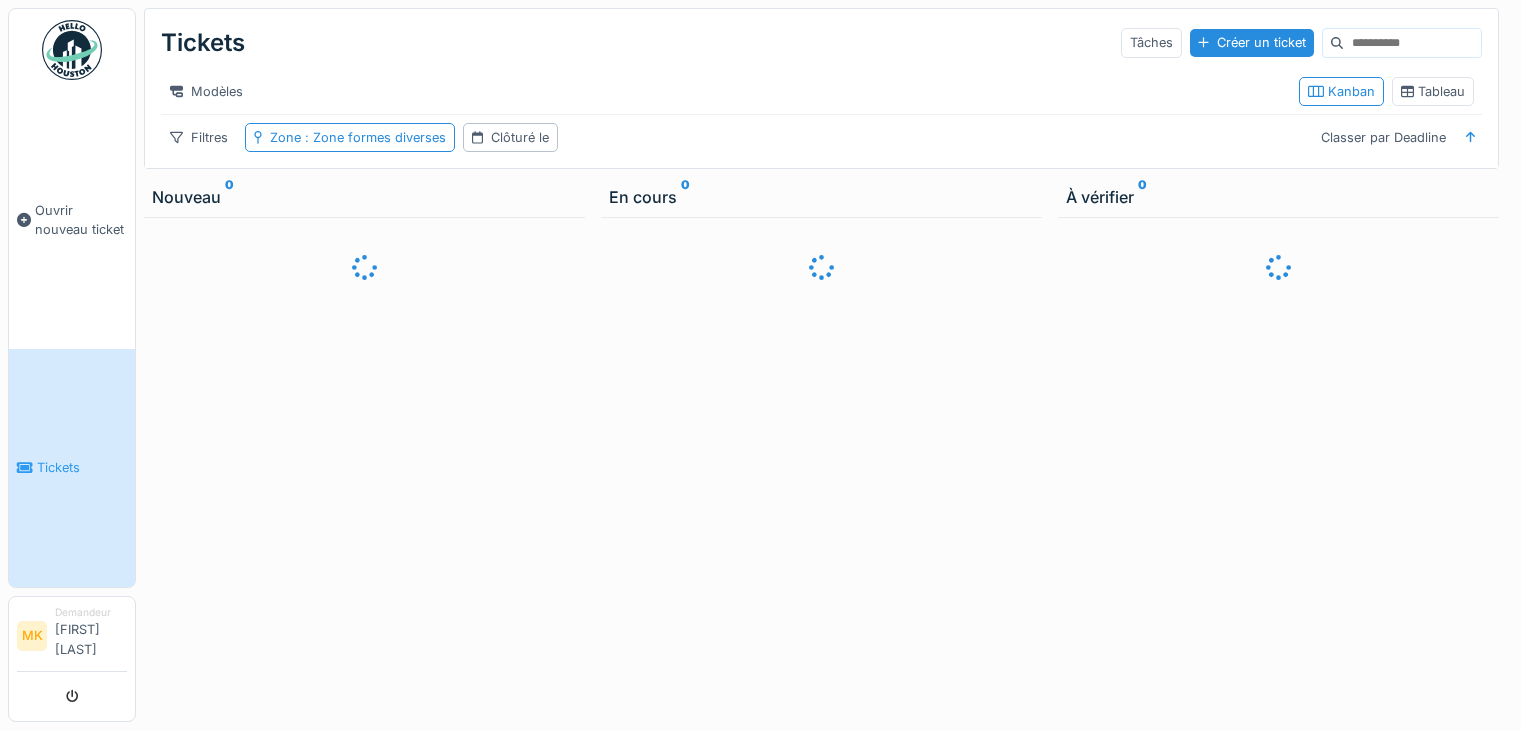 scroll, scrollTop: 0, scrollLeft: 0, axis: both 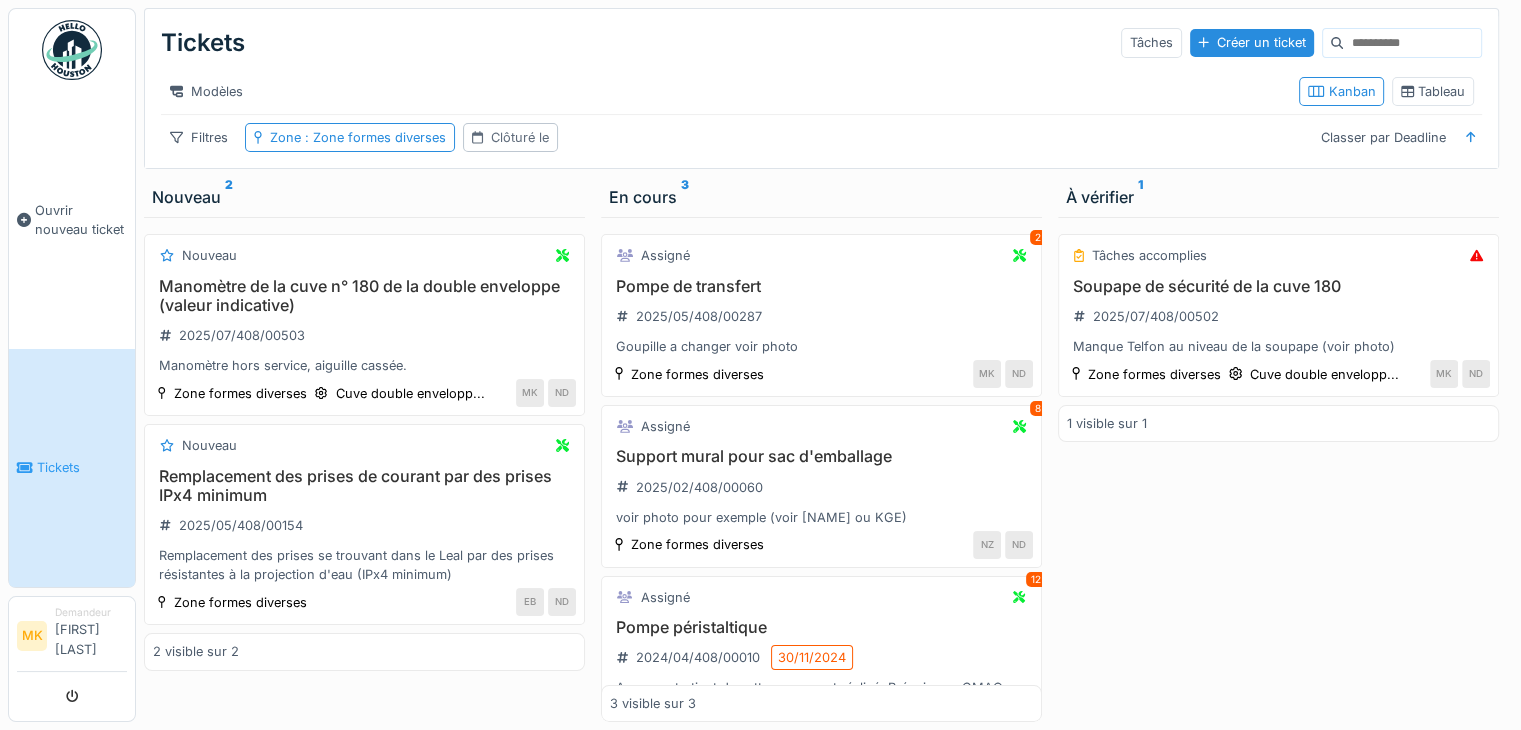 click on "Clôturé le" at bounding box center [520, 137] 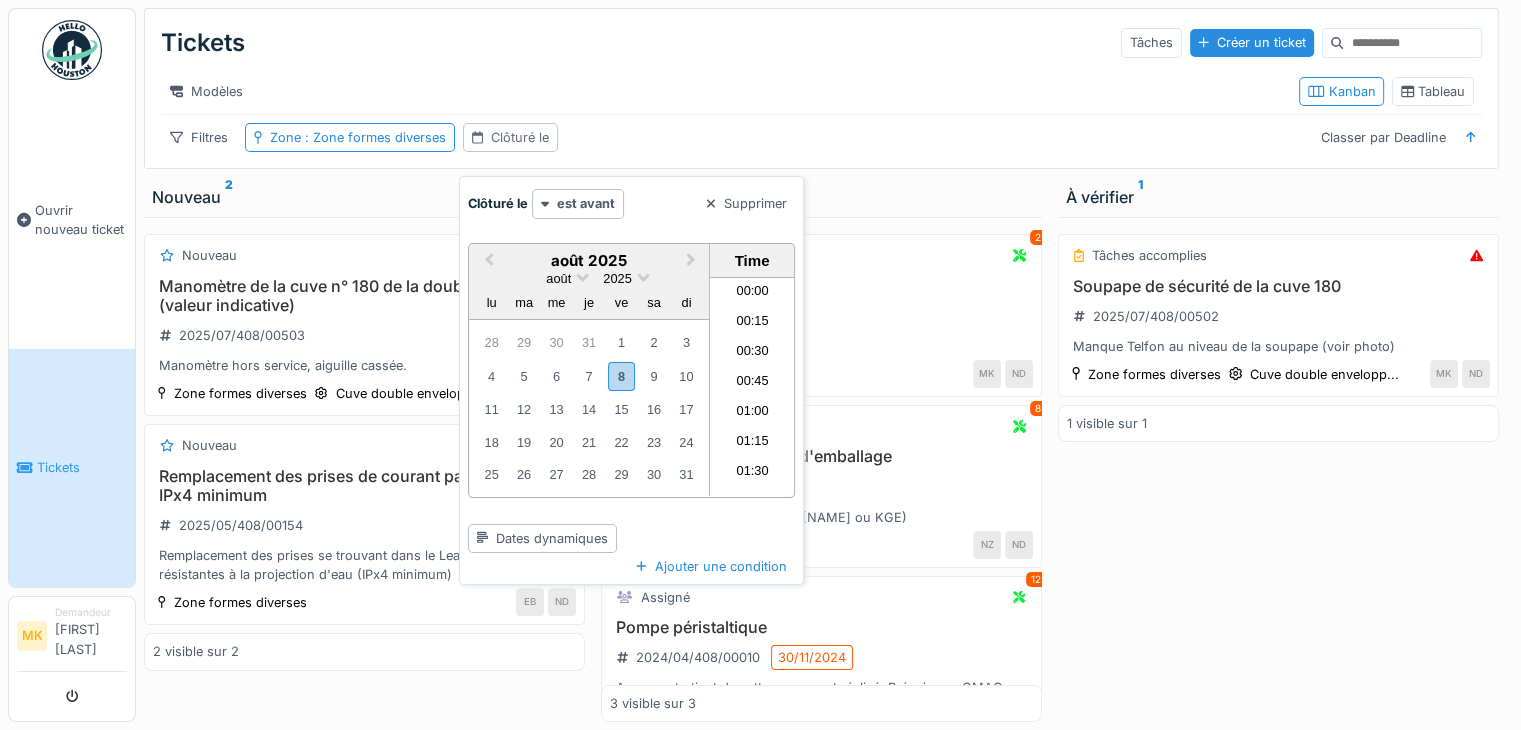 scroll, scrollTop: 2186, scrollLeft: 0, axis: vertical 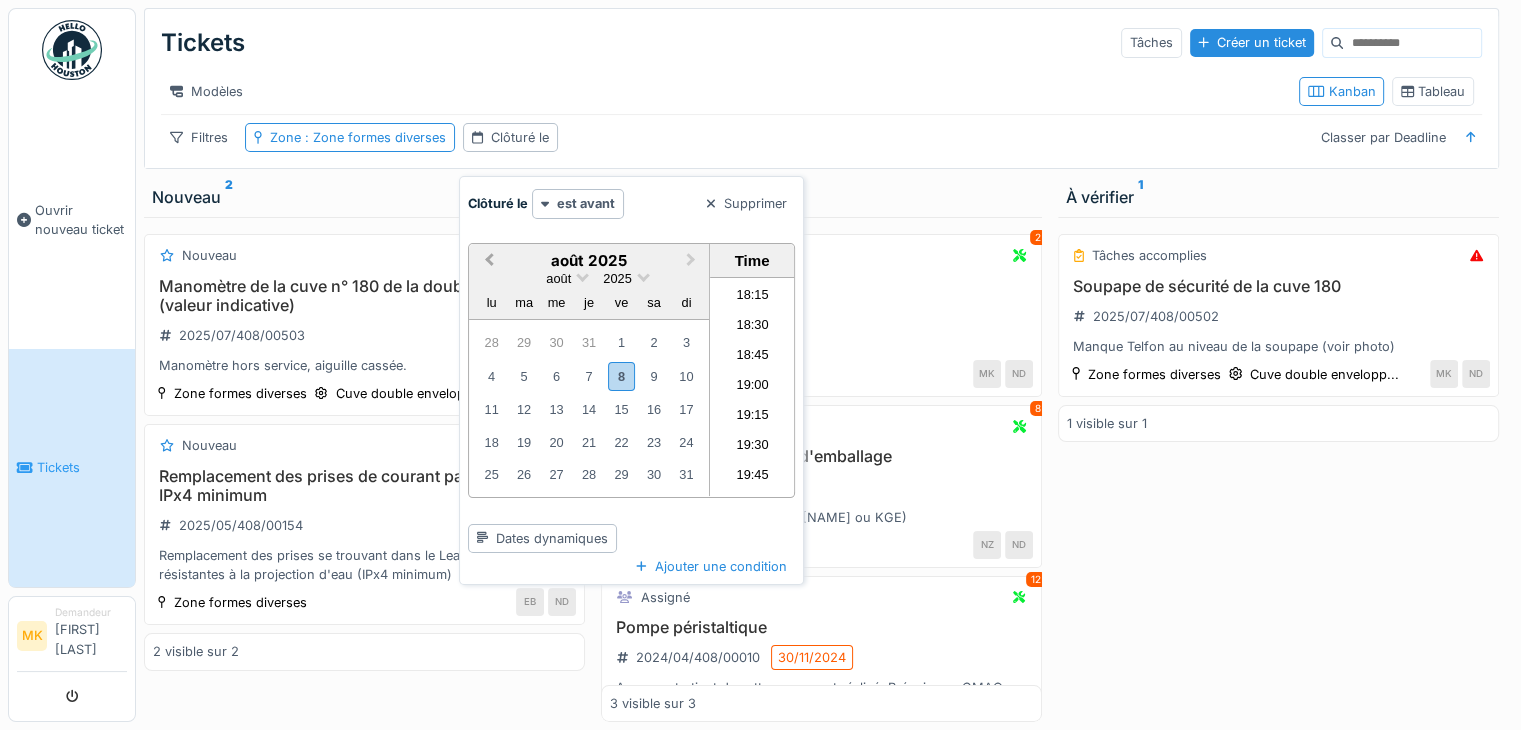 click on "Previous Month" at bounding box center (487, 262) 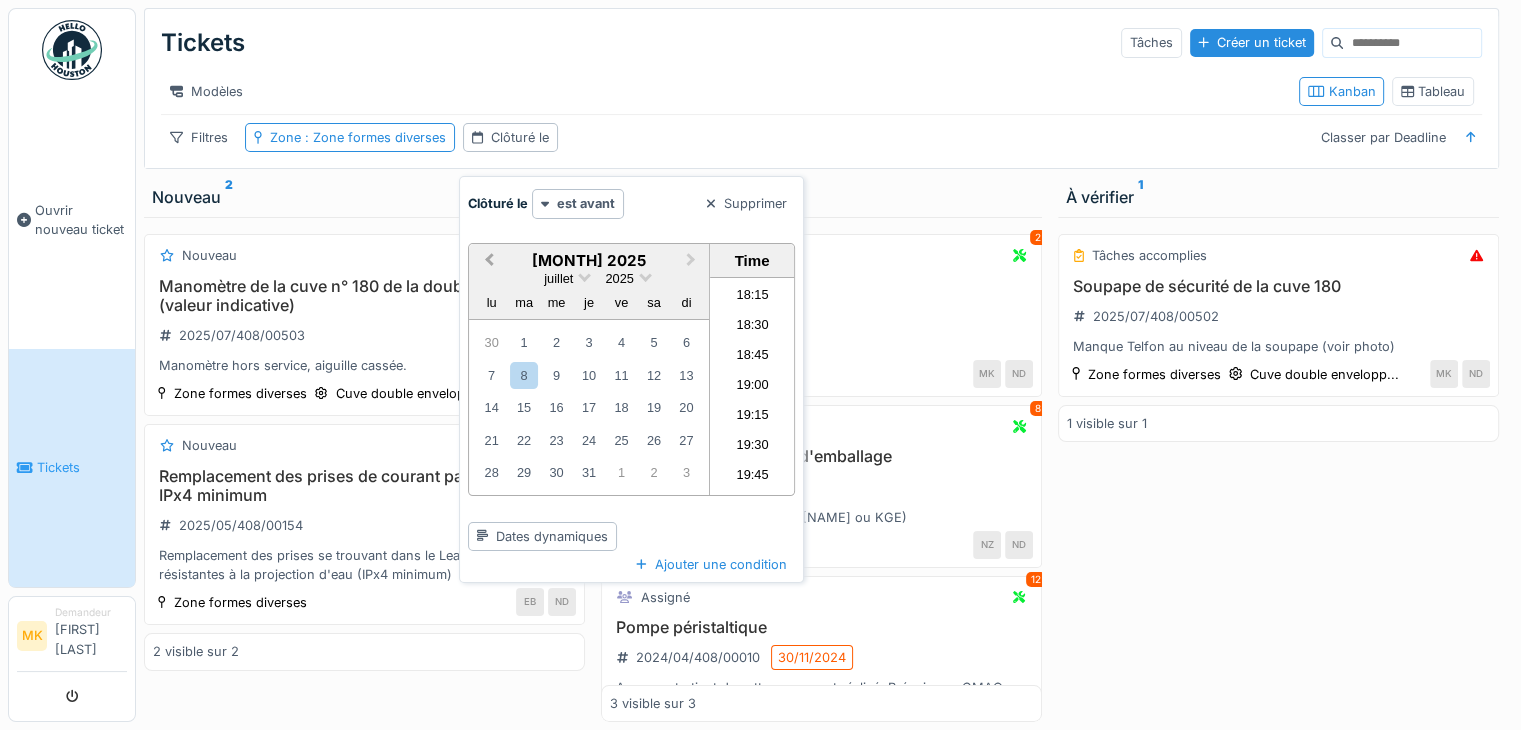 click on "Previous Month" at bounding box center [487, 262] 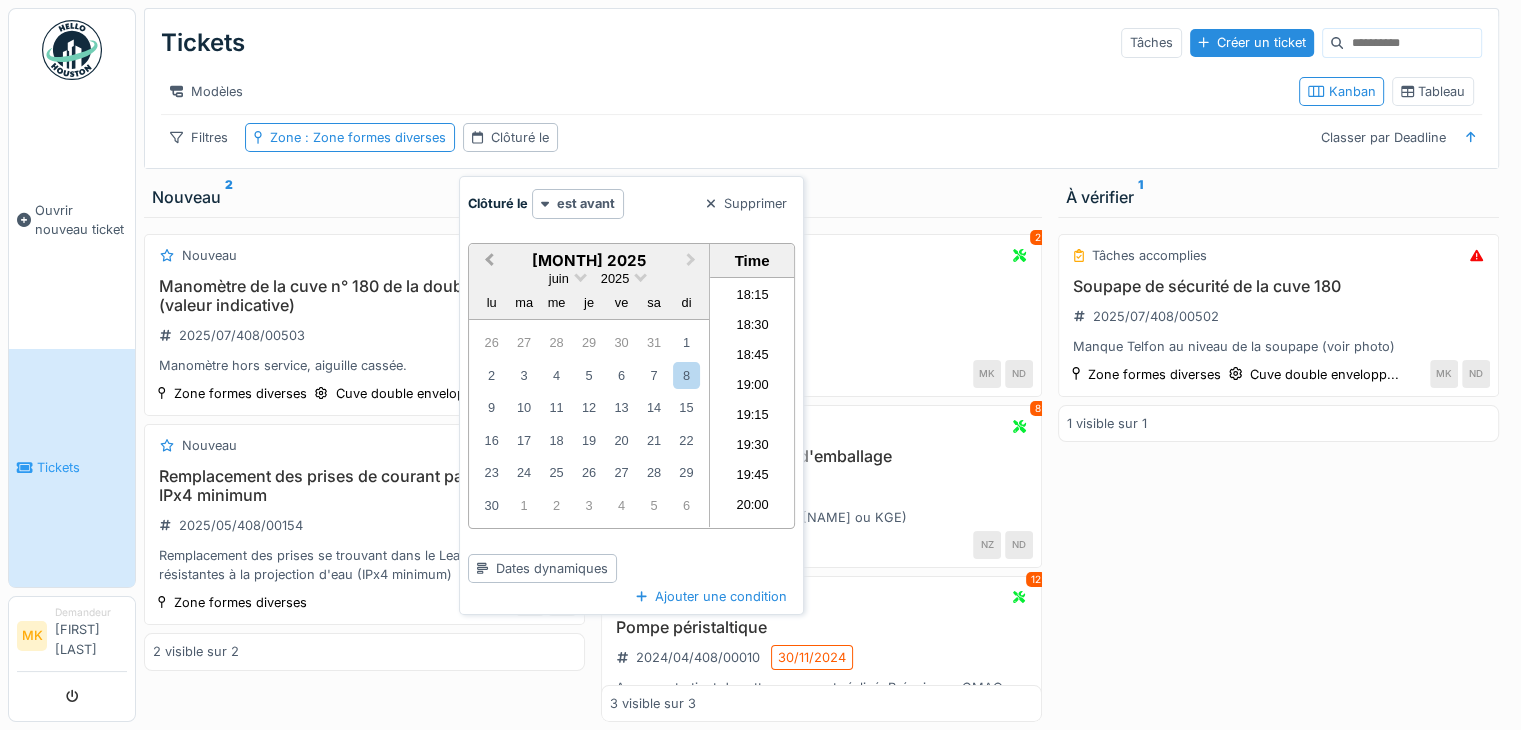 click on "Previous Month" at bounding box center (487, 262) 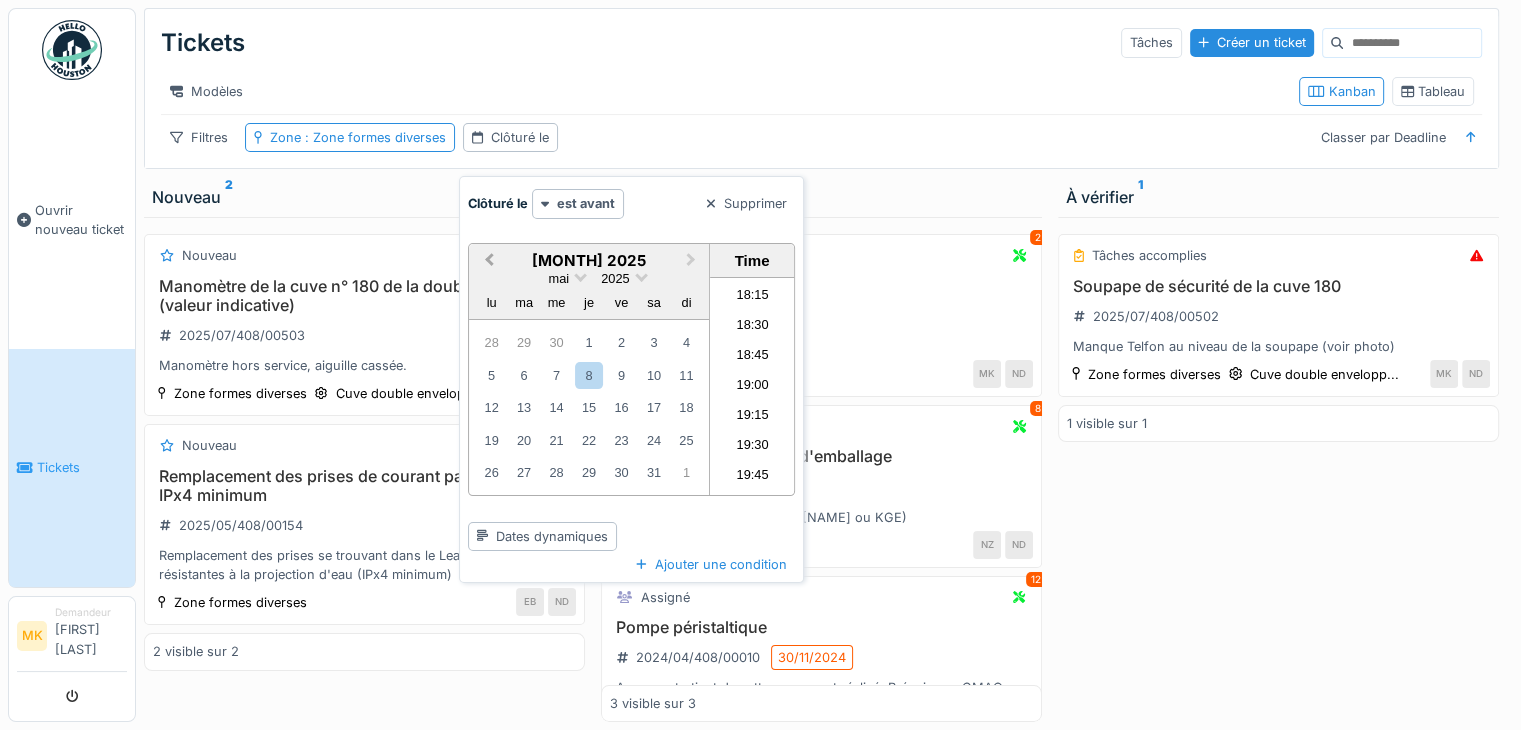click on "Previous Month" at bounding box center (487, 262) 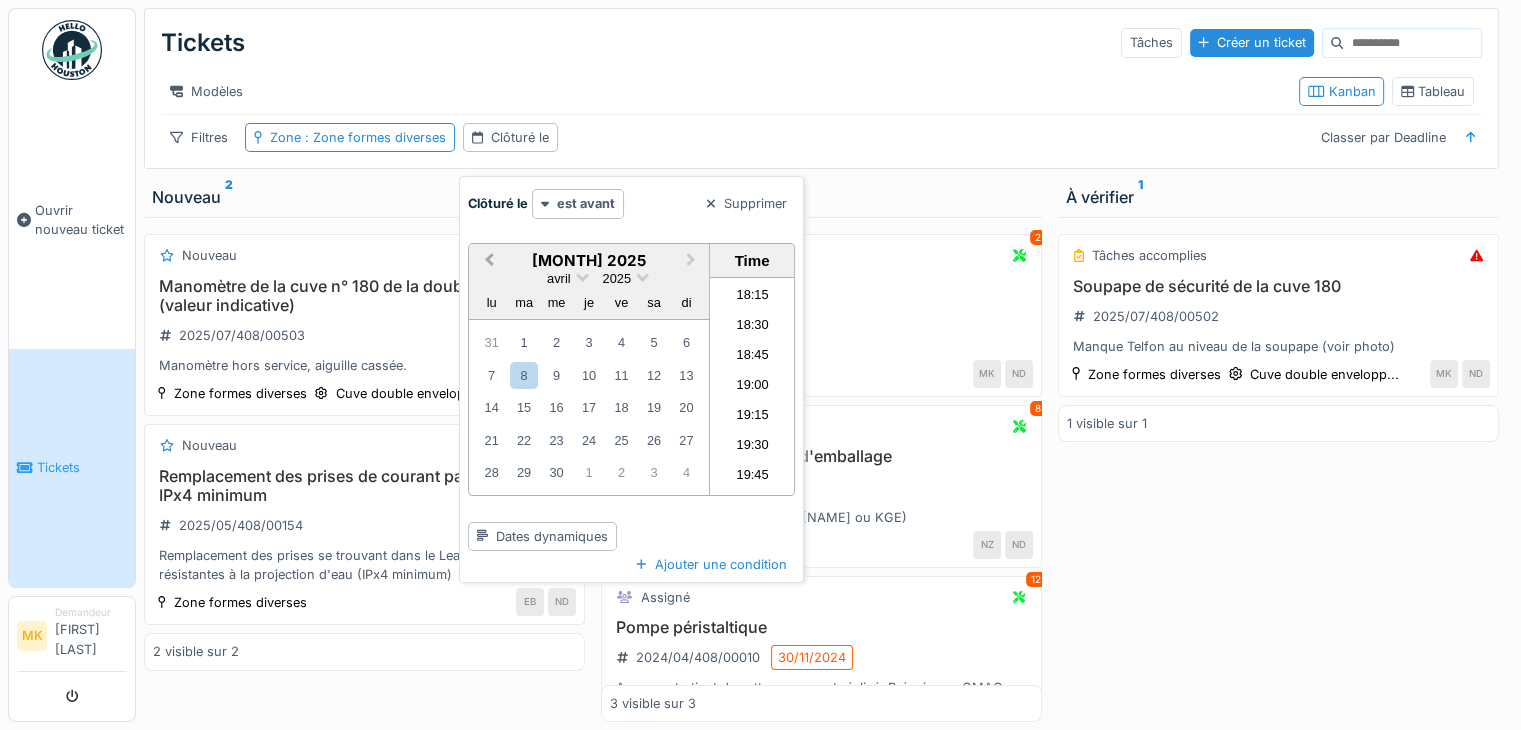 click on "Previous Month" at bounding box center [487, 262] 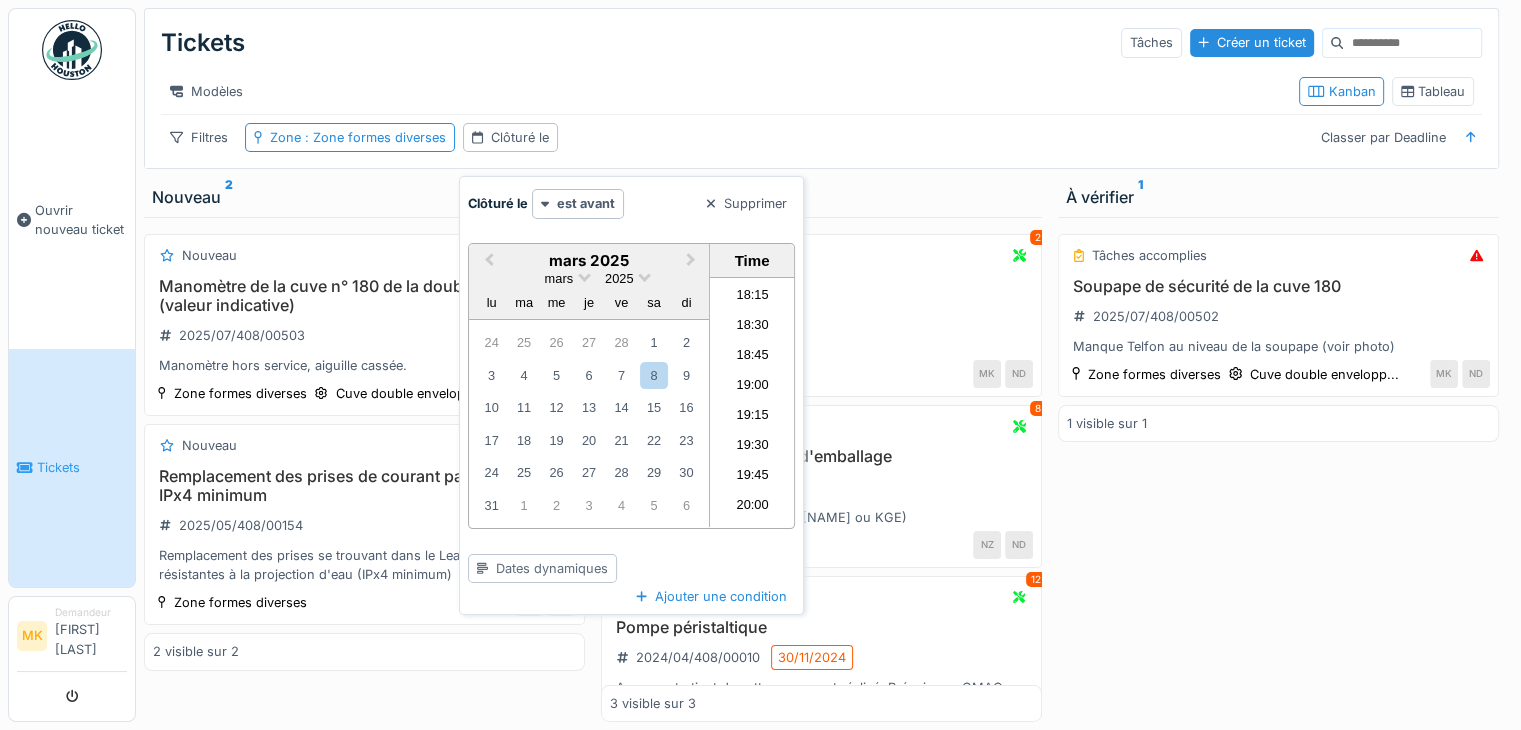 click on "Dates dynamiques" at bounding box center [542, 568] 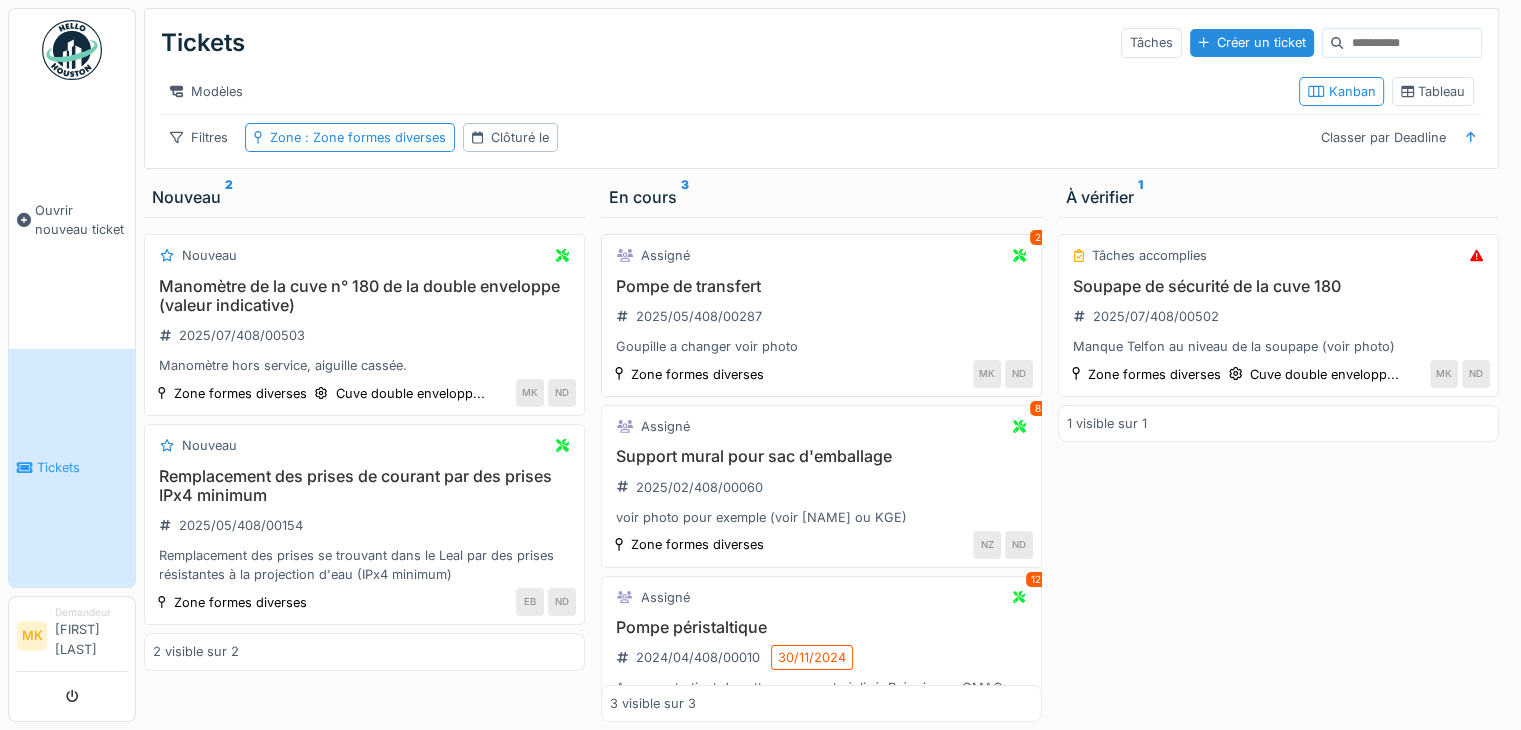 click on "Pompe de transfert 2025/05/408/00287 Goupille a changer voir photo" at bounding box center (821, 317) 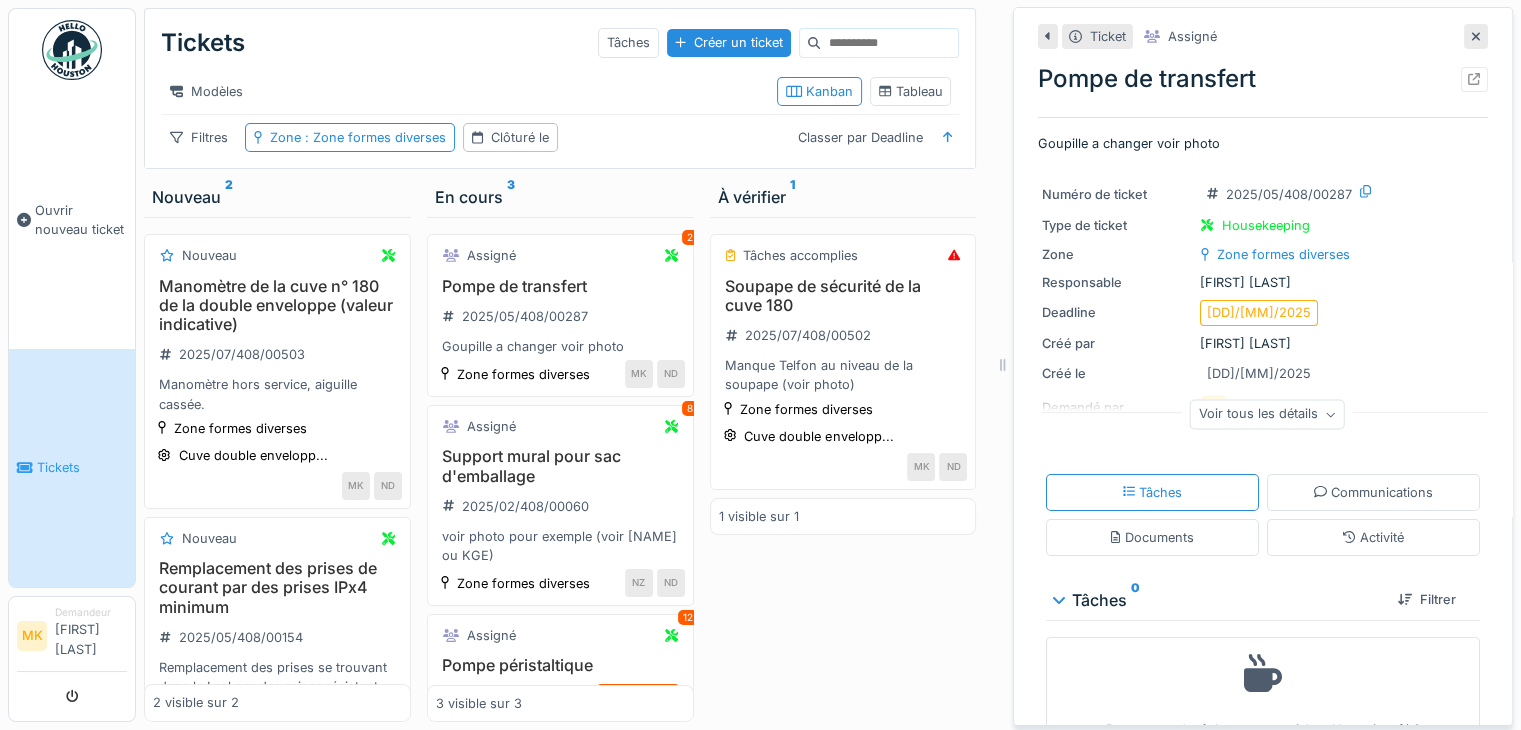 scroll, scrollTop: 48, scrollLeft: 0, axis: vertical 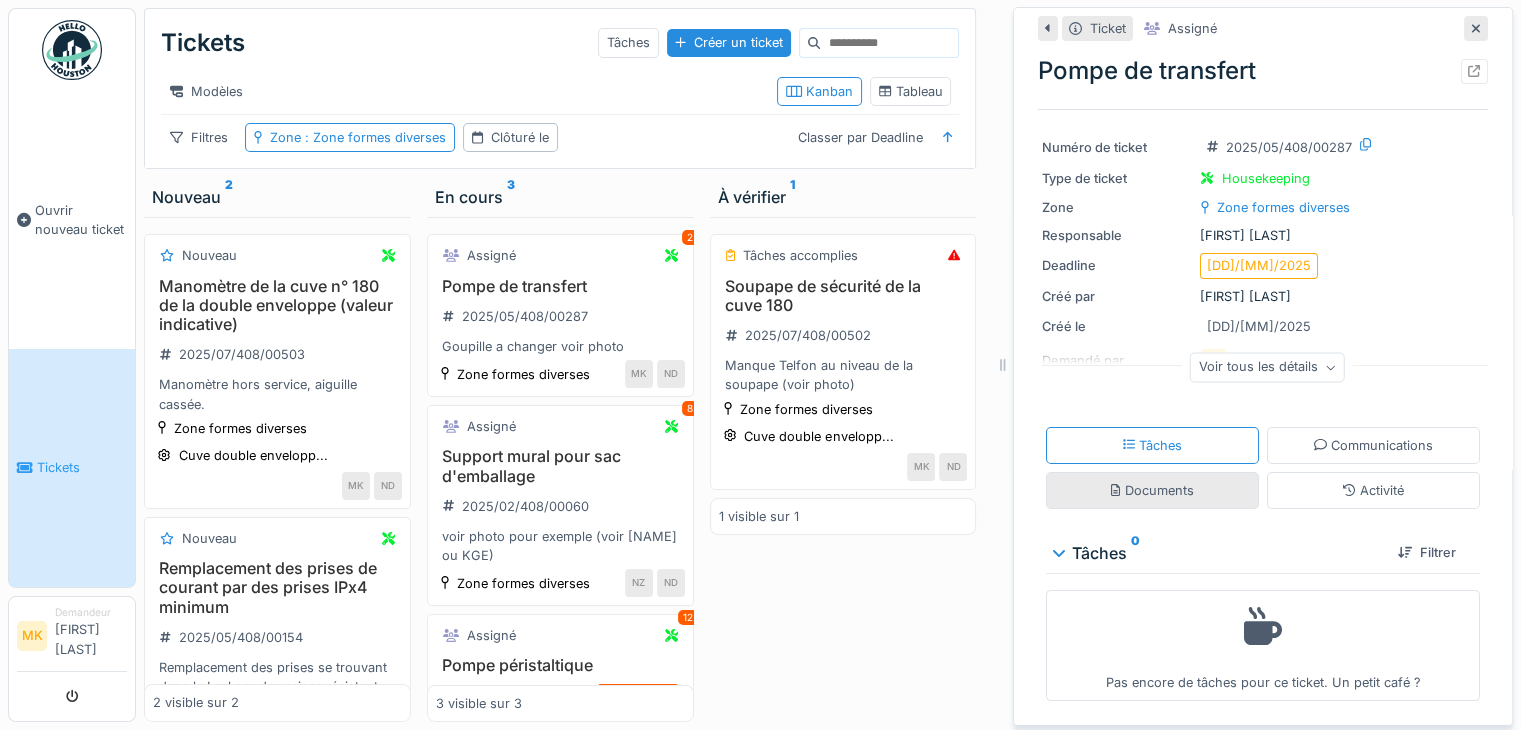 click on "Documents" at bounding box center [1152, 490] 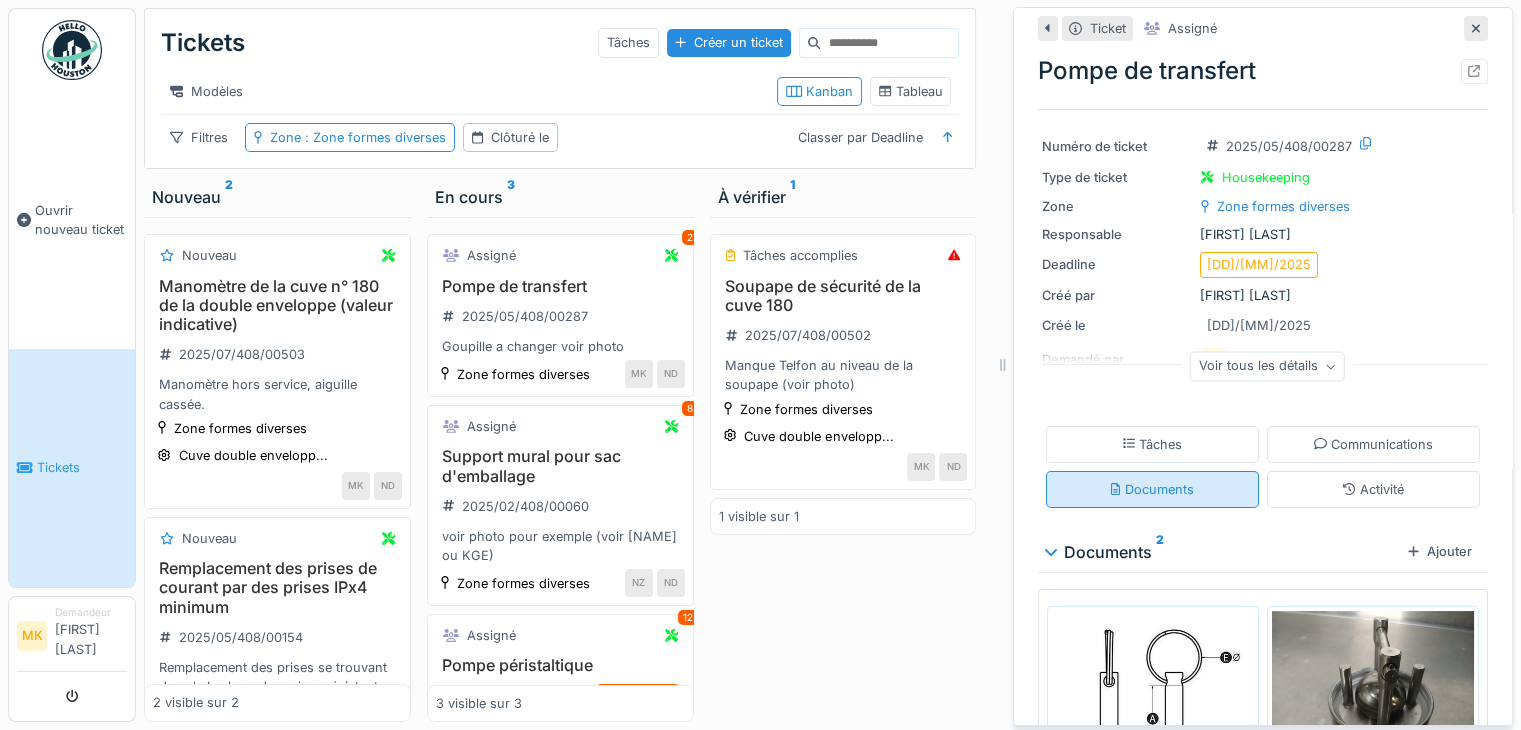 scroll, scrollTop: 0, scrollLeft: 0, axis: both 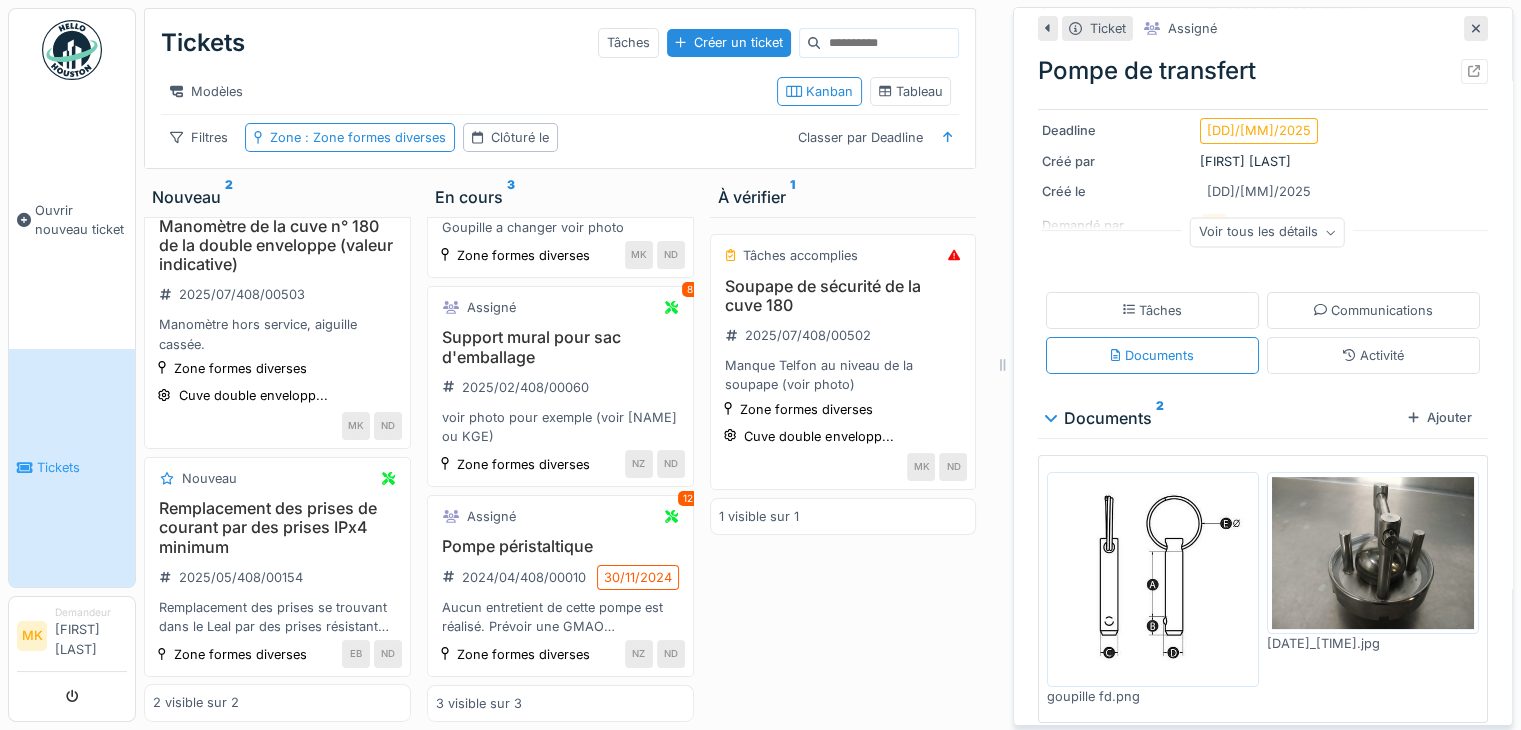 click on "Tickets" at bounding box center [72, 468] 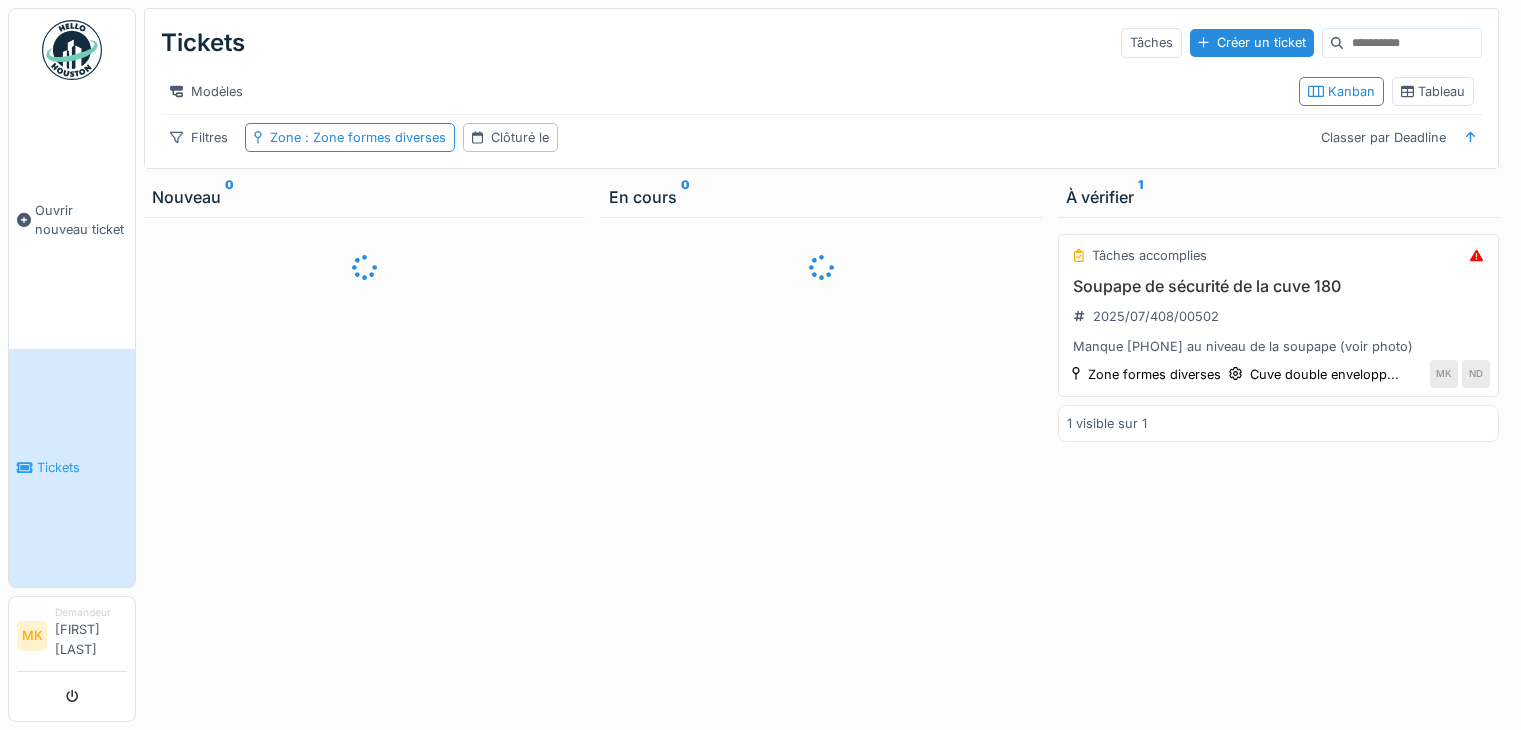 scroll, scrollTop: 0, scrollLeft: 0, axis: both 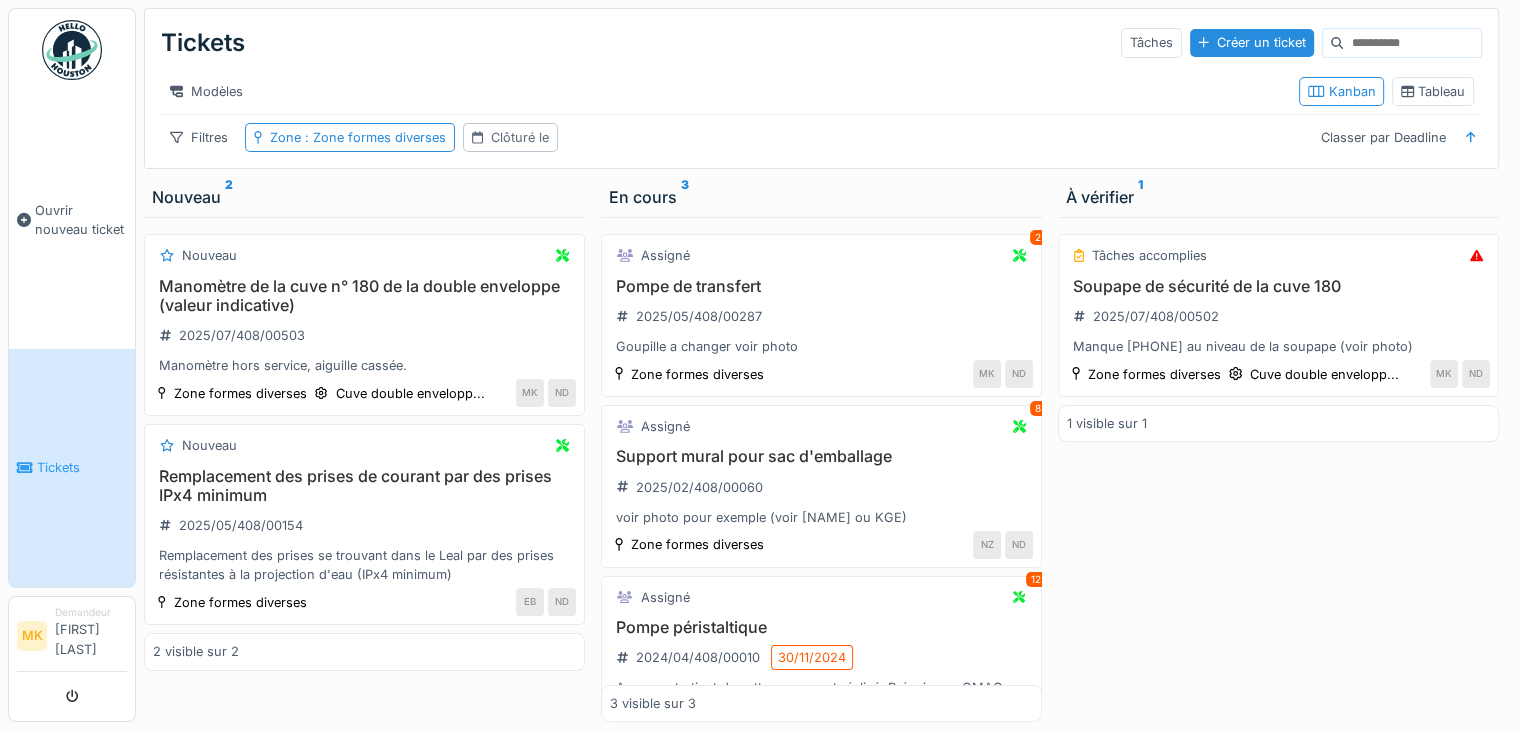 click on "Clôturé le" at bounding box center [520, 137] 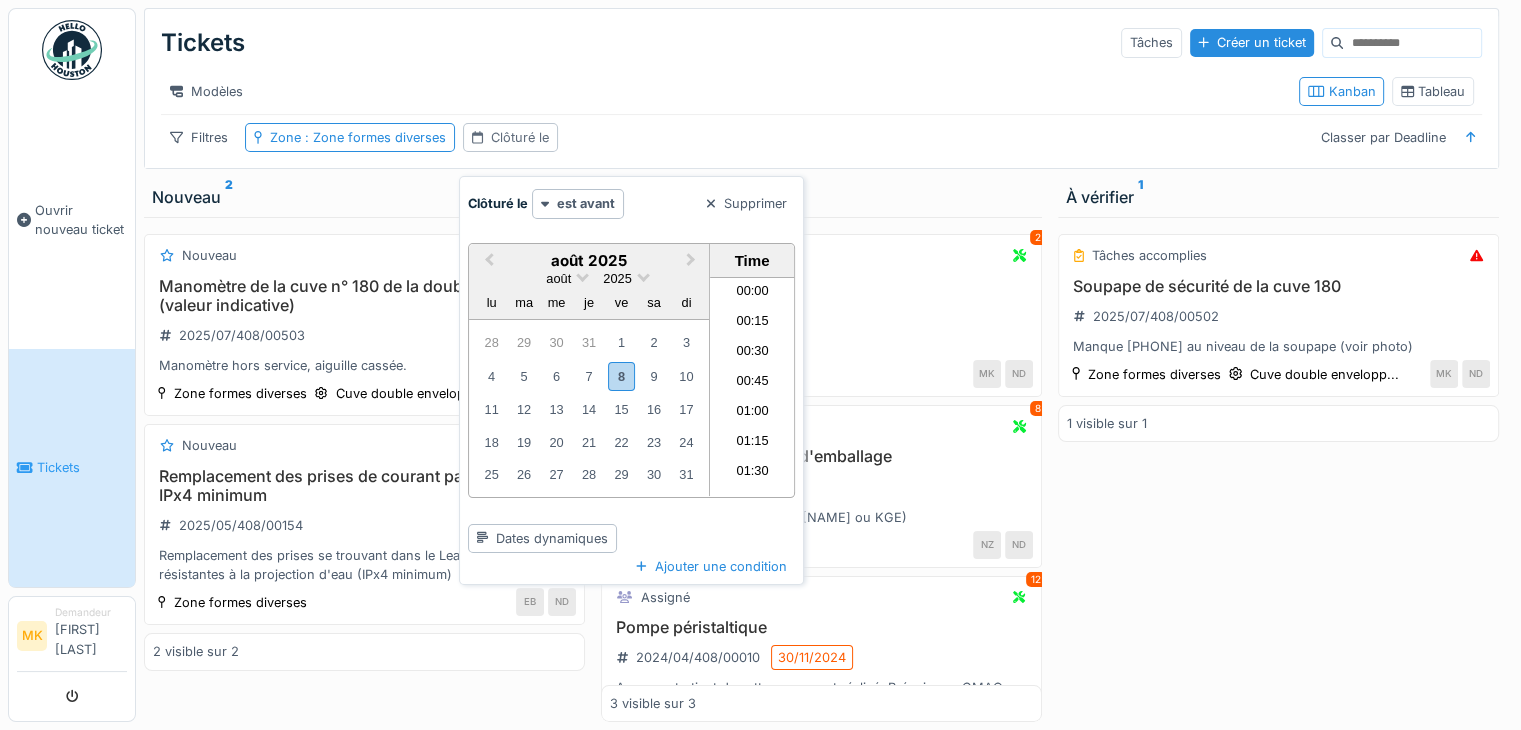 scroll, scrollTop: 2216, scrollLeft: 0, axis: vertical 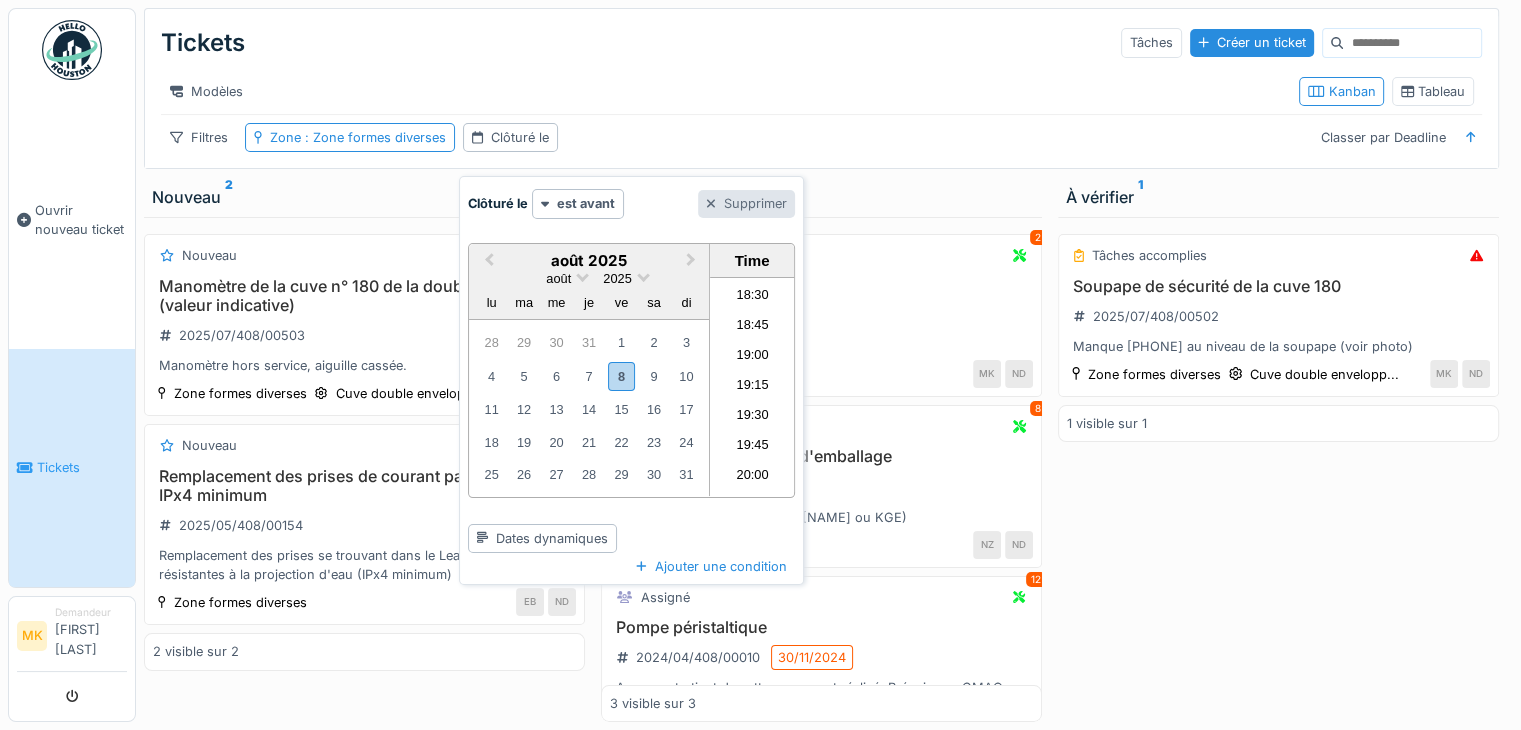 click on "Supprimer" at bounding box center (746, 203) 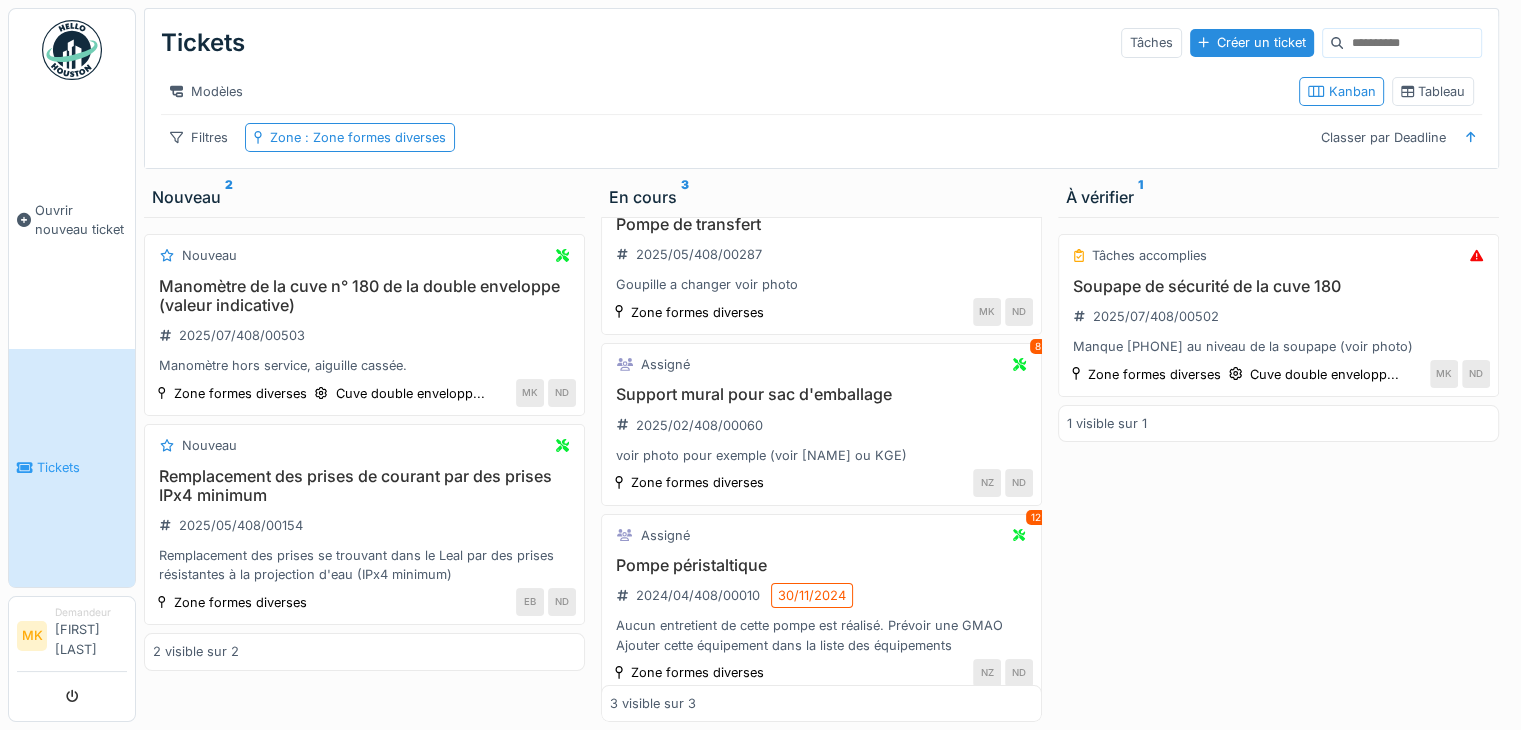scroll, scrollTop: 106, scrollLeft: 0, axis: vertical 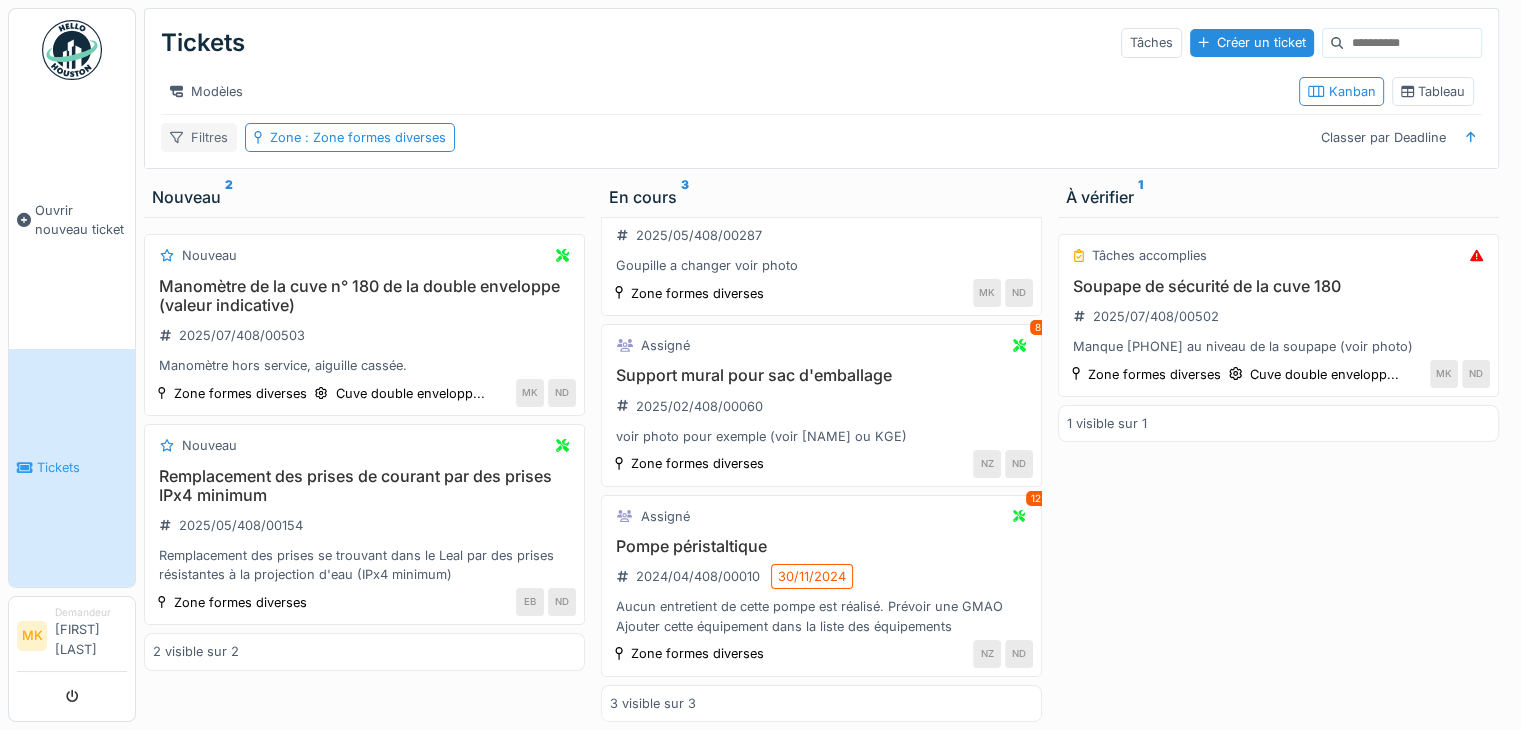 click on "Filtres" at bounding box center (199, 137) 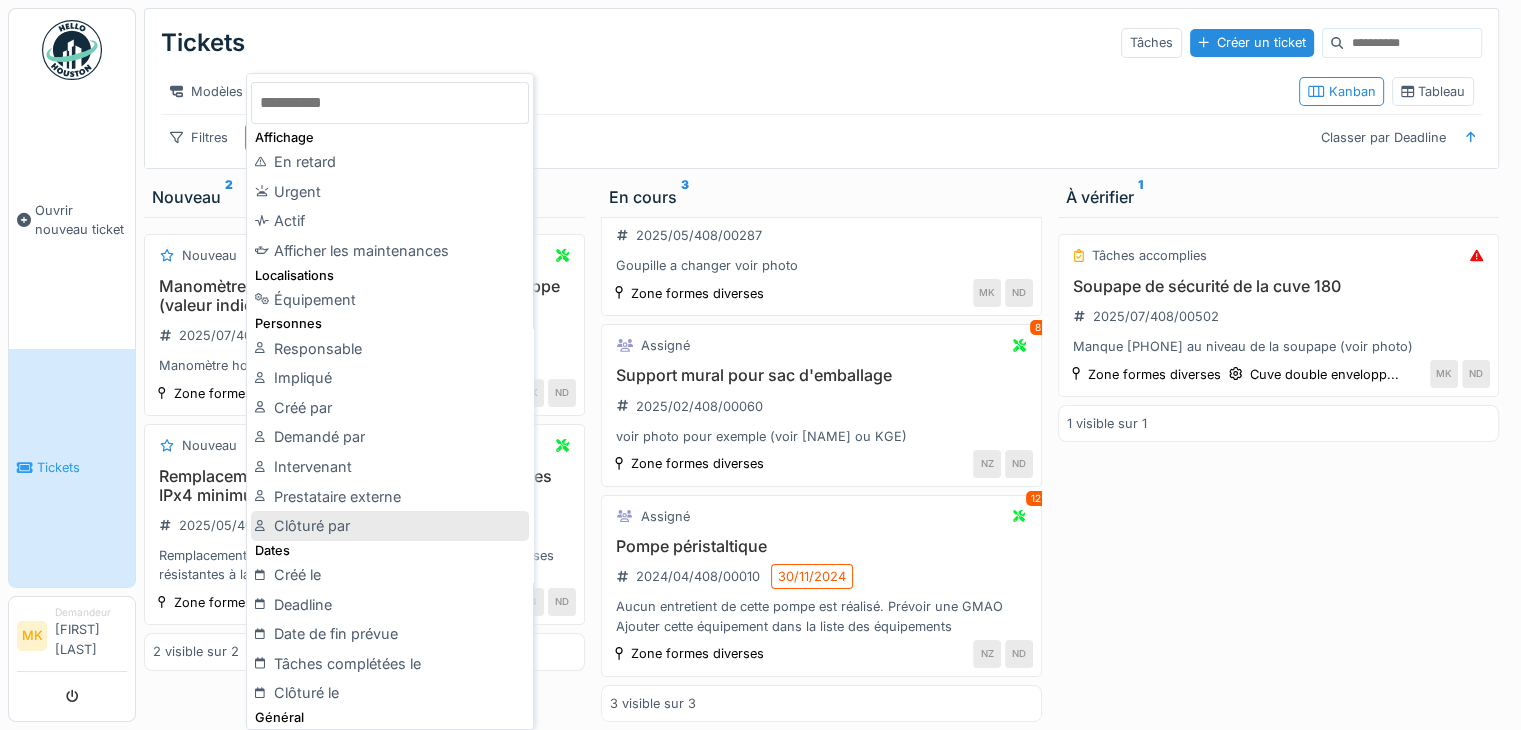 click on "Clôturé par" at bounding box center (390, 526) 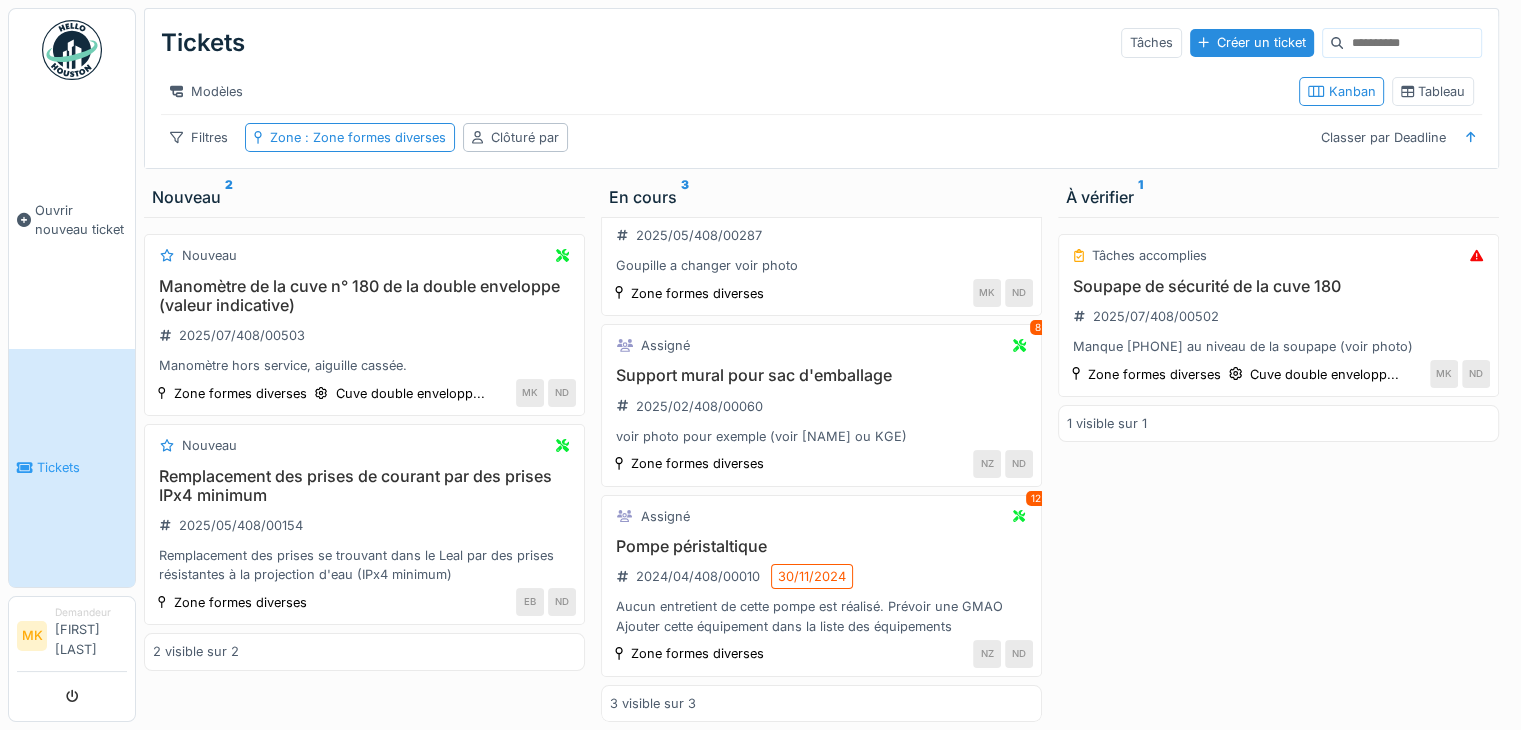 scroll, scrollTop: 0, scrollLeft: 0, axis: both 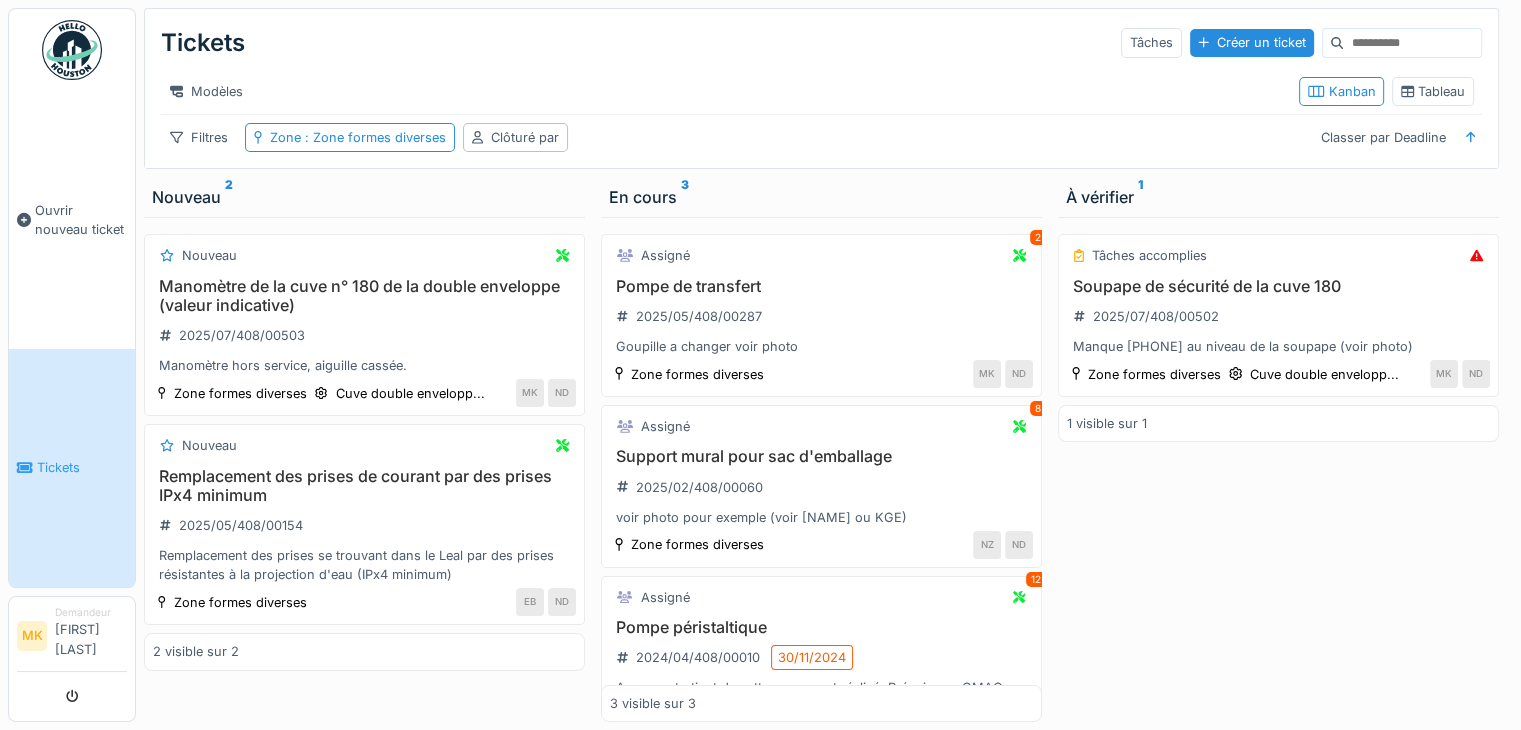click at bounding box center (1412, 43) 